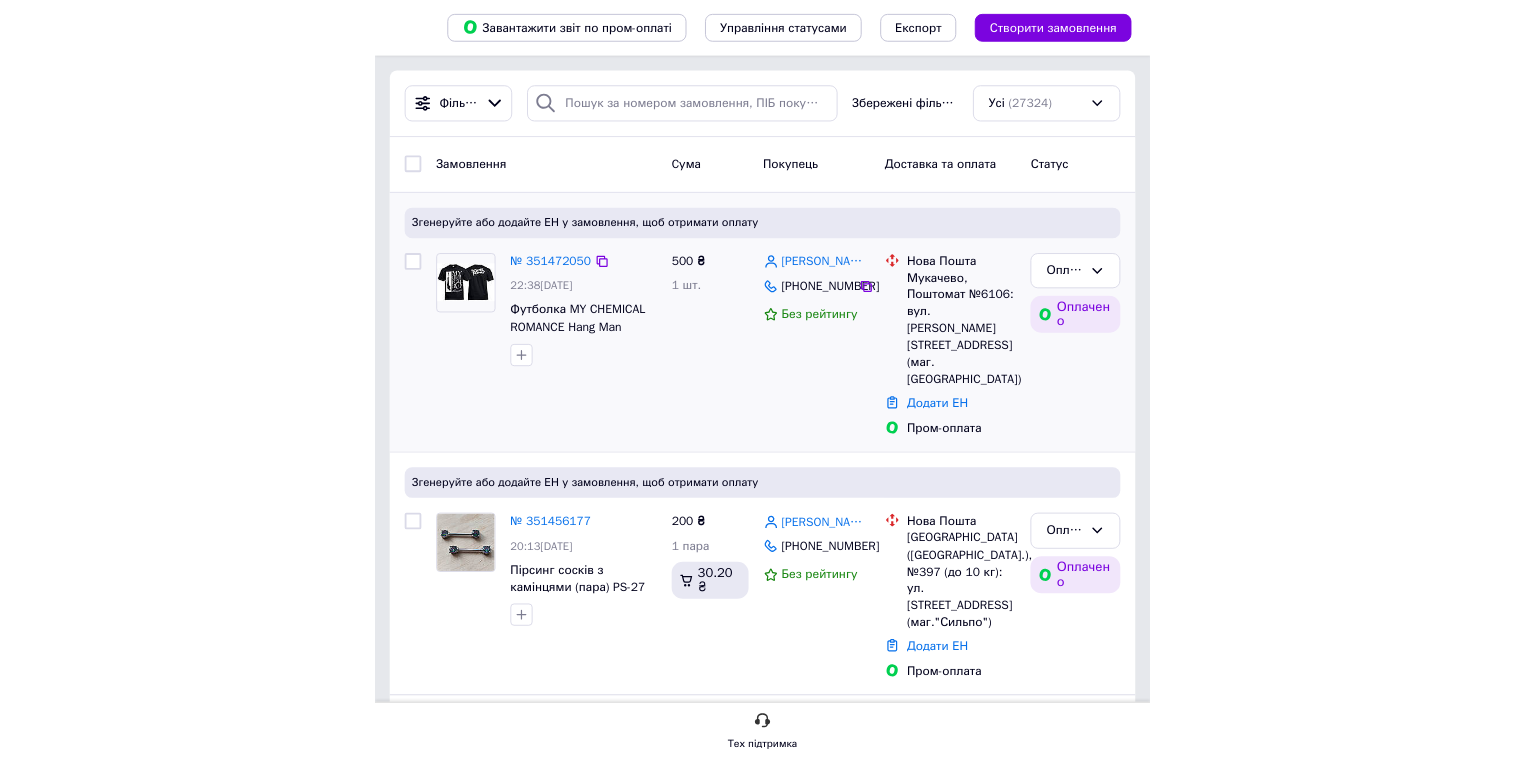 scroll, scrollTop: 0, scrollLeft: 0, axis: both 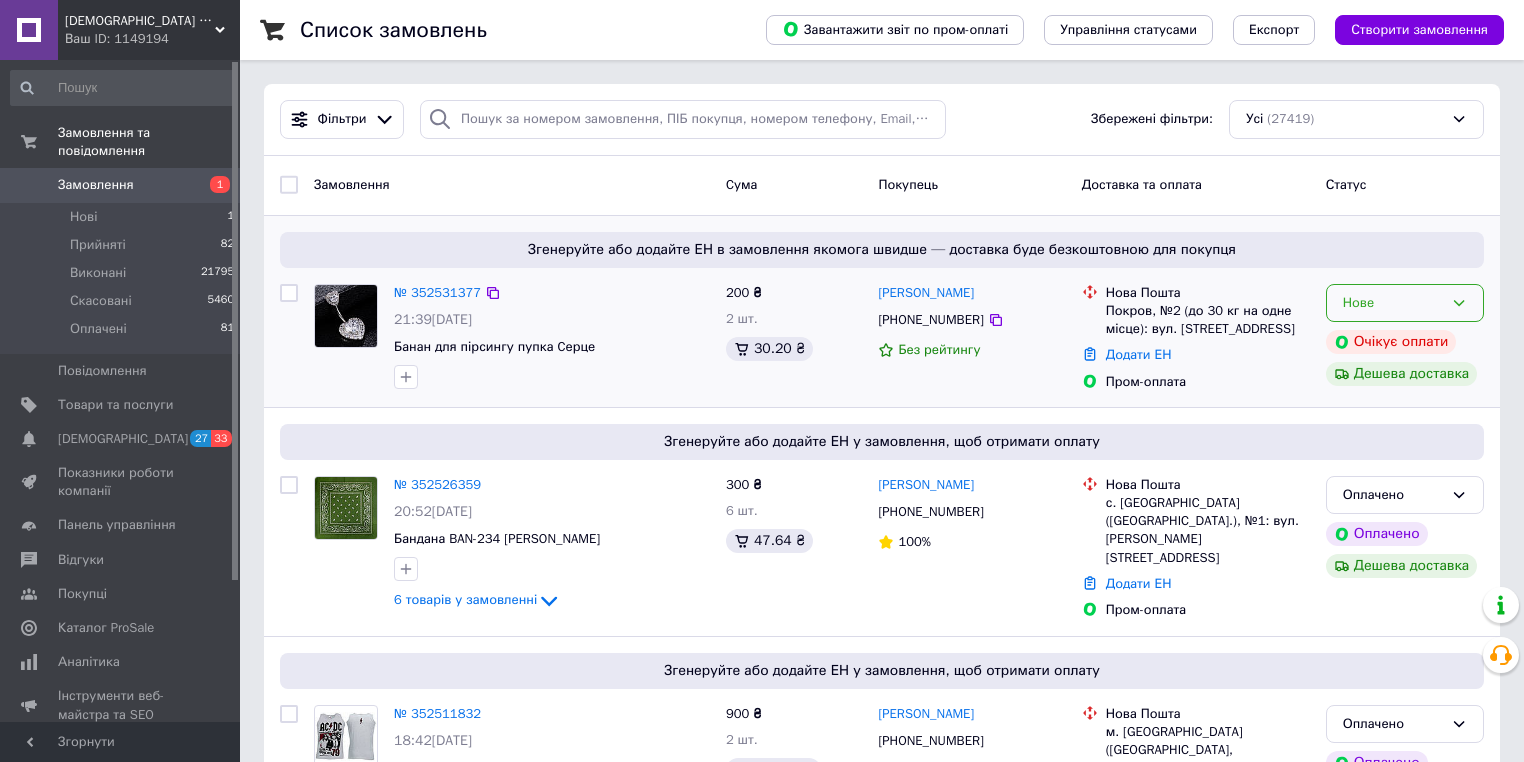 click on "Нове" at bounding box center [1393, 303] 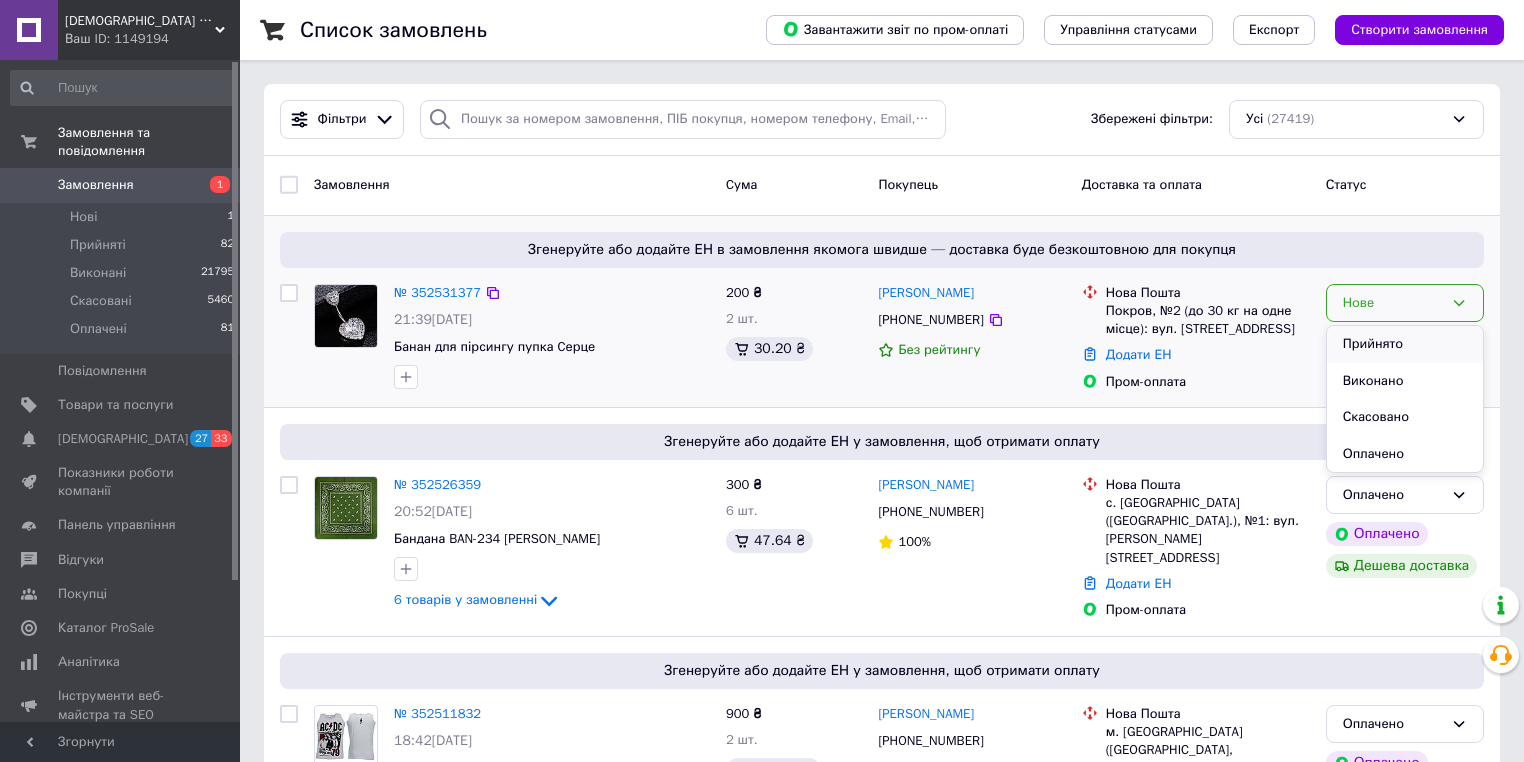 click on "Прийнято" at bounding box center [1405, 344] 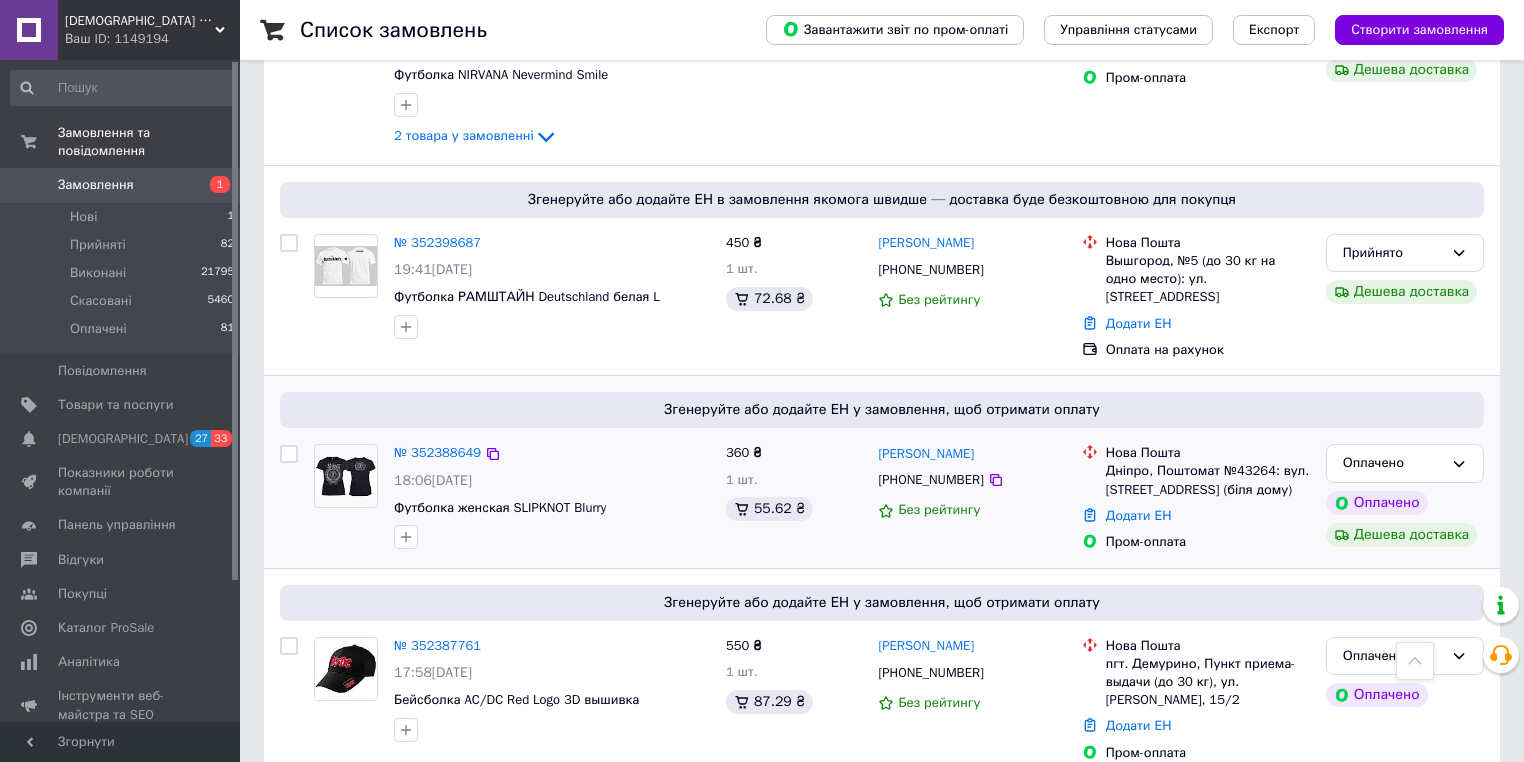 scroll, scrollTop: 3280, scrollLeft: 0, axis: vertical 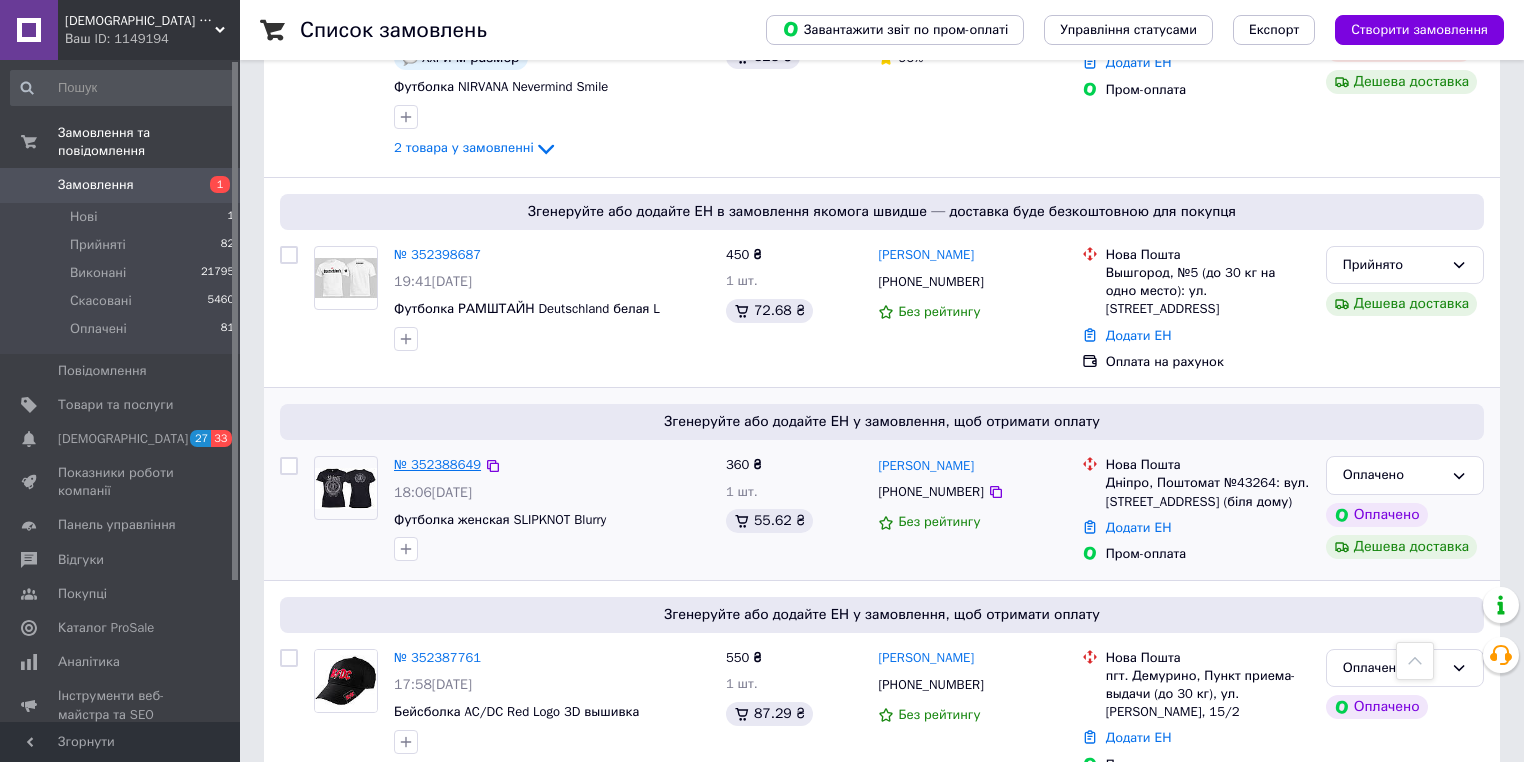 click on "№ 352388649" at bounding box center [437, 464] 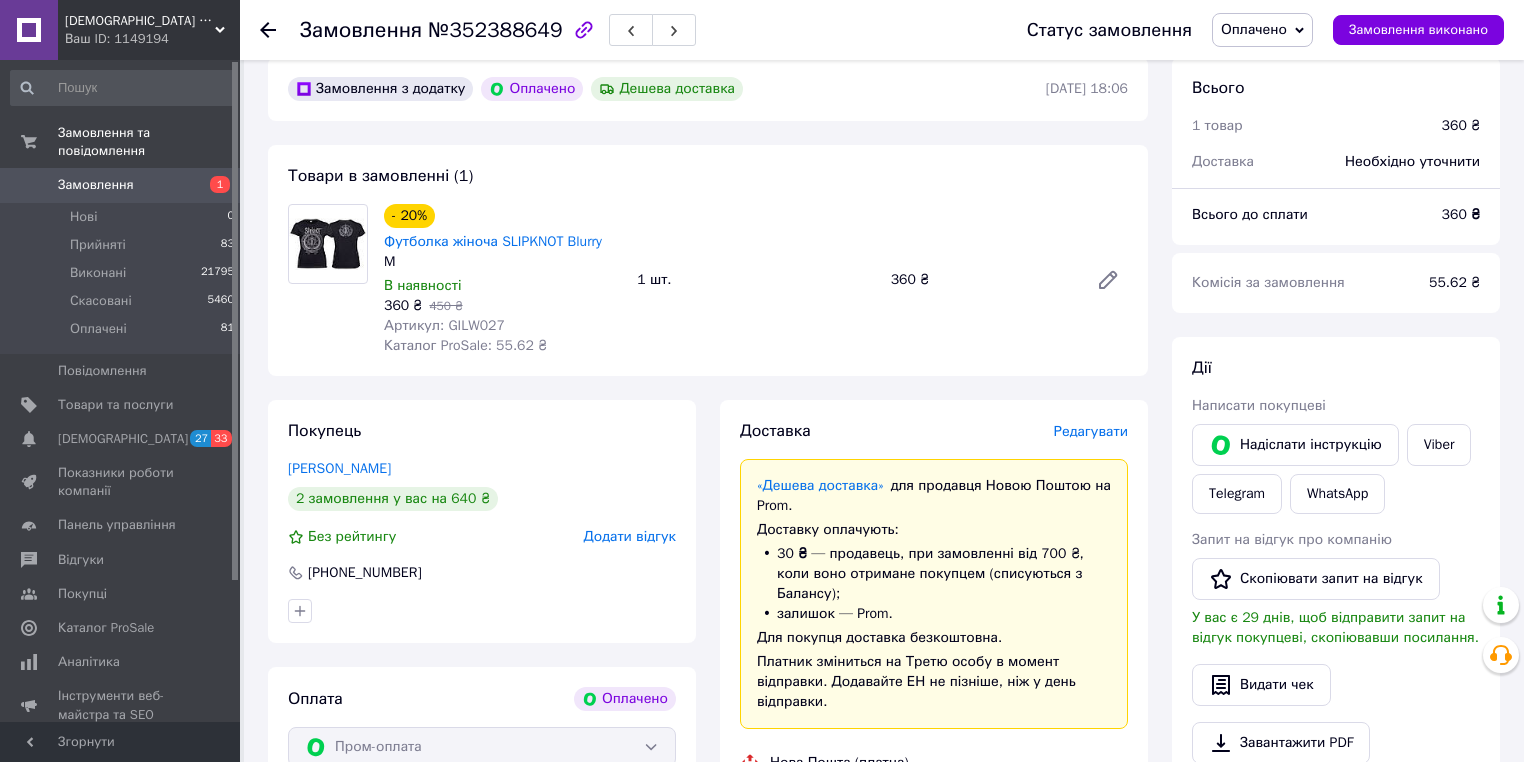 scroll, scrollTop: 444, scrollLeft: 0, axis: vertical 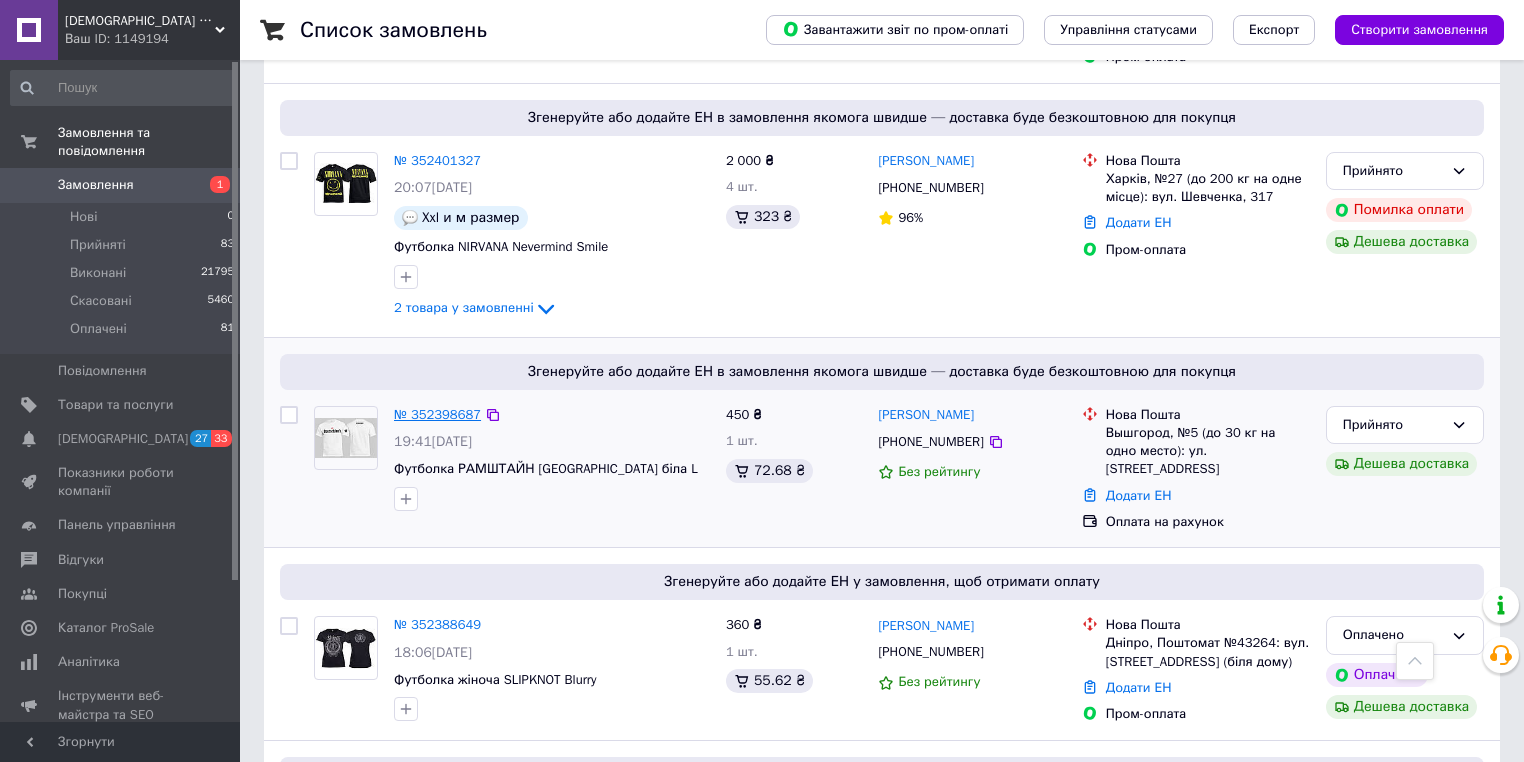 click on "№ 352398687" at bounding box center [437, 414] 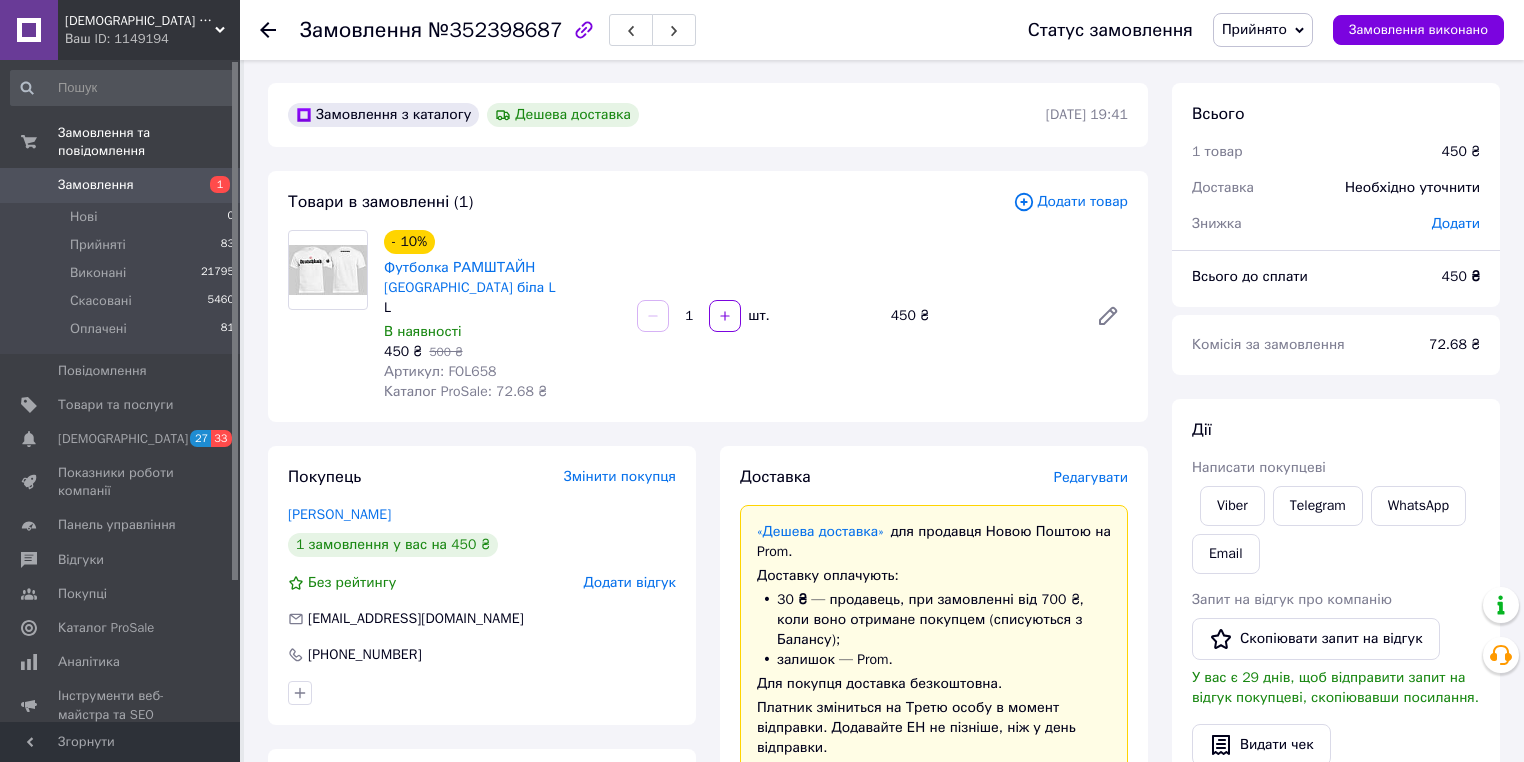 scroll, scrollTop: 0, scrollLeft: 0, axis: both 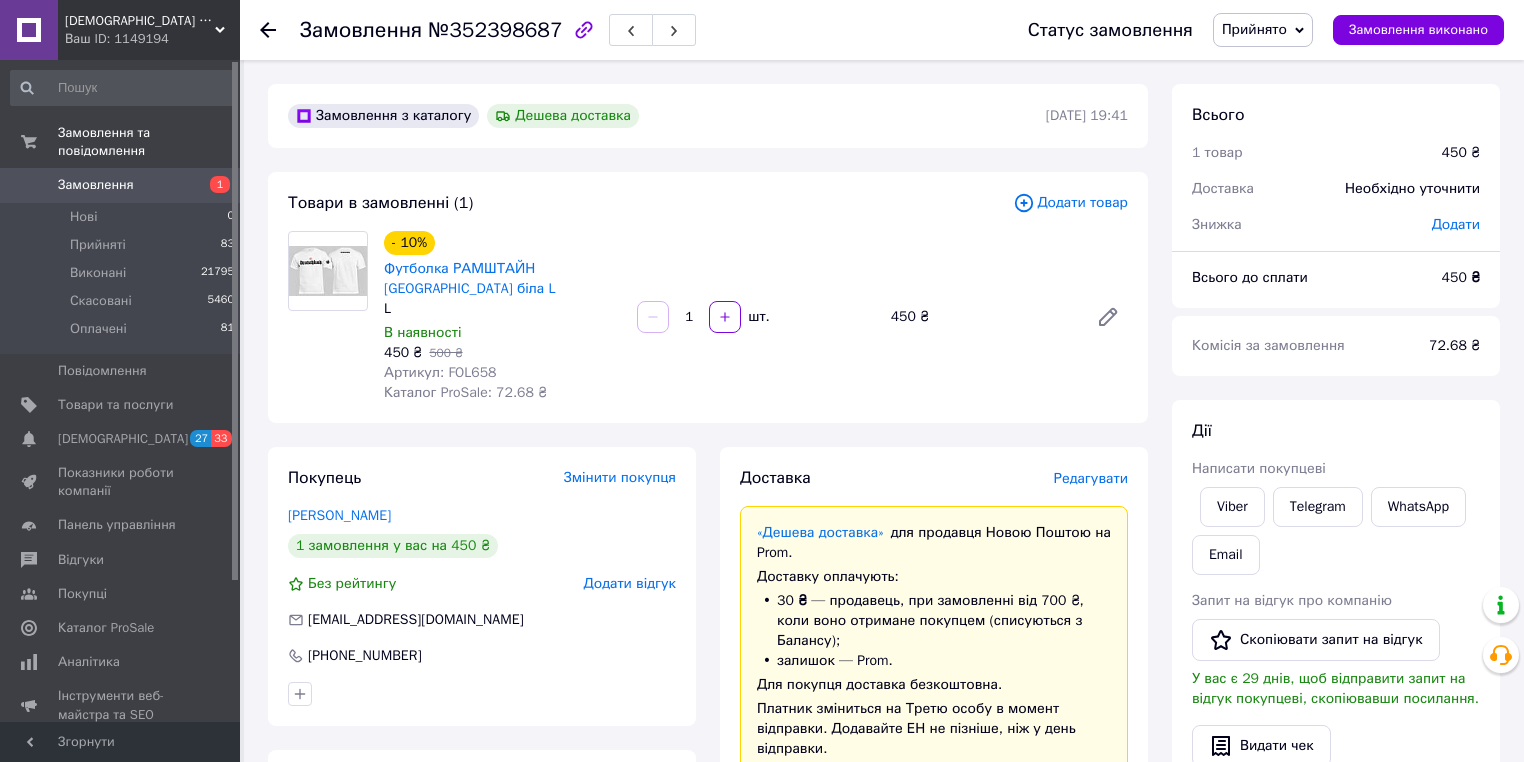 click on "Замовлення" at bounding box center (96, 185) 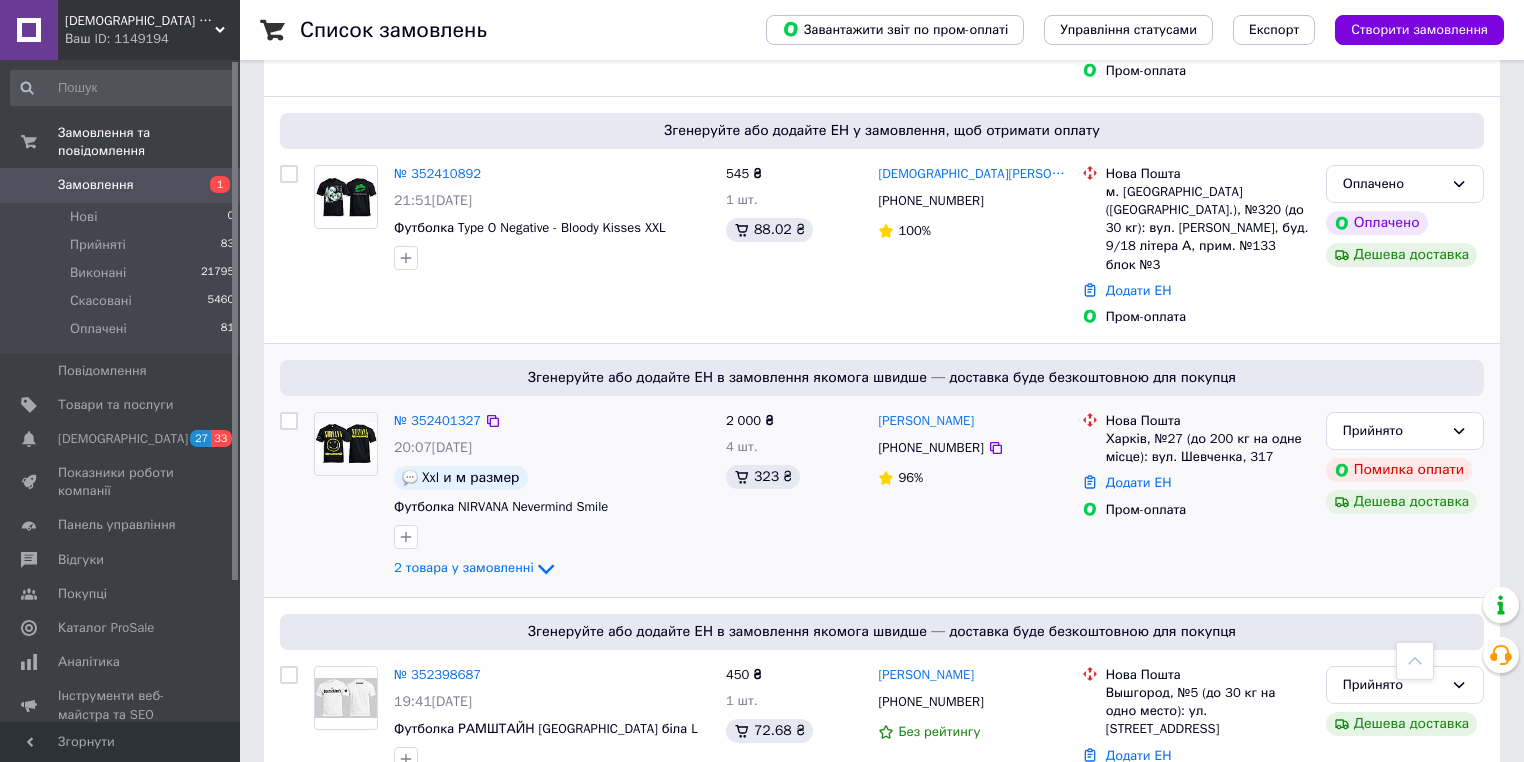 scroll, scrollTop: 2880, scrollLeft: 0, axis: vertical 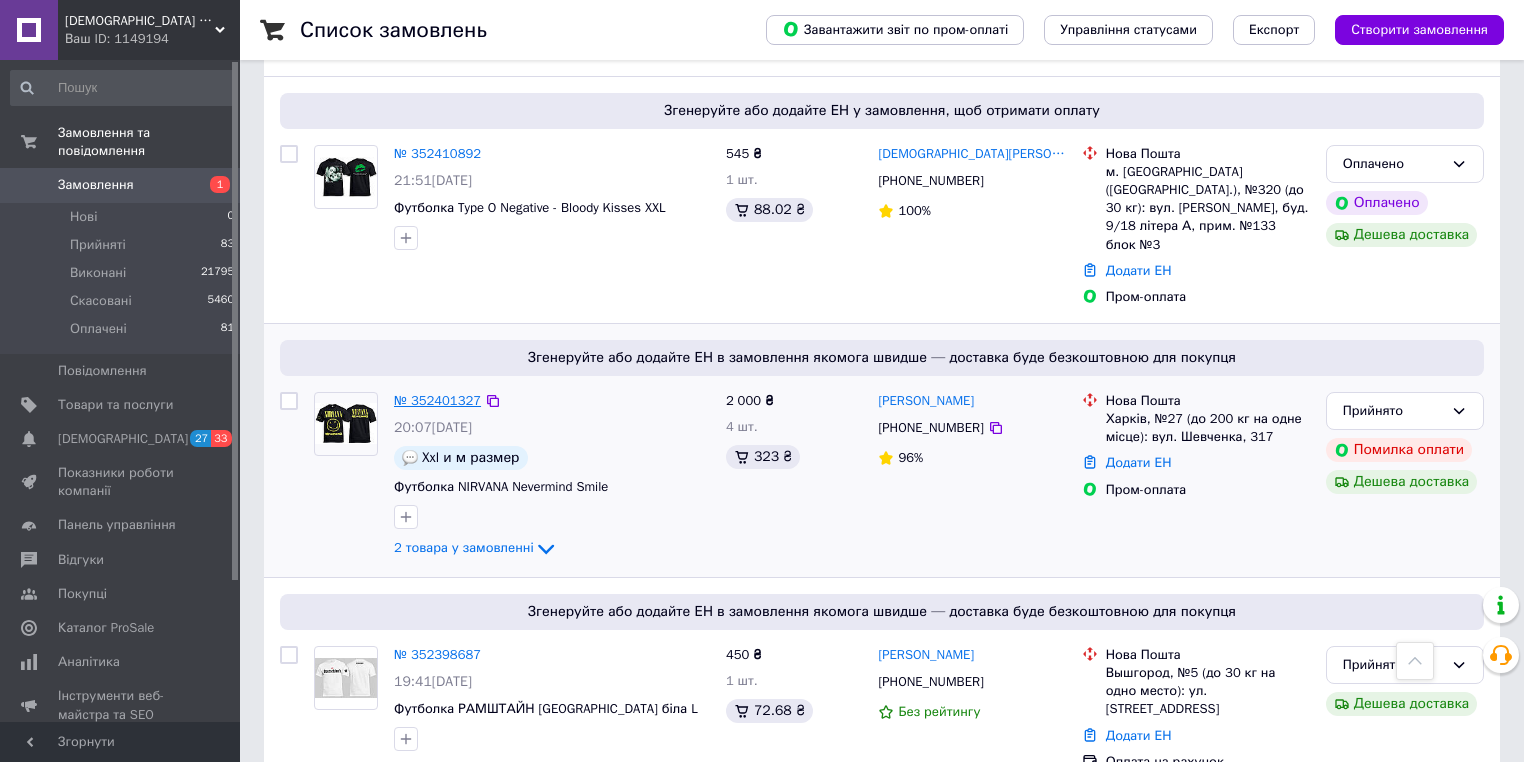 click on "№ 352401327" at bounding box center [437, 400] 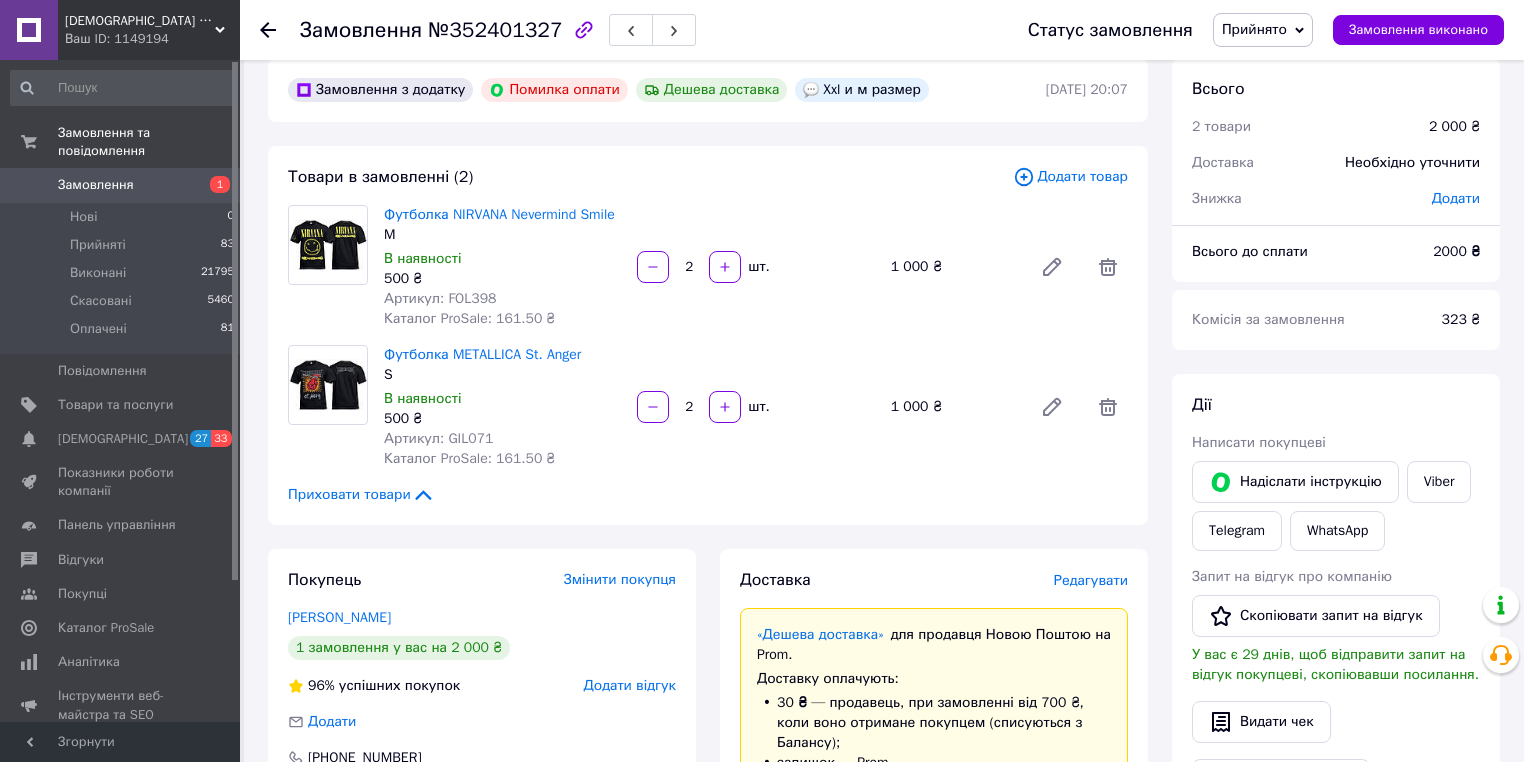 scroll, scrollTop: 0, scrollLeft: 0, axis: both 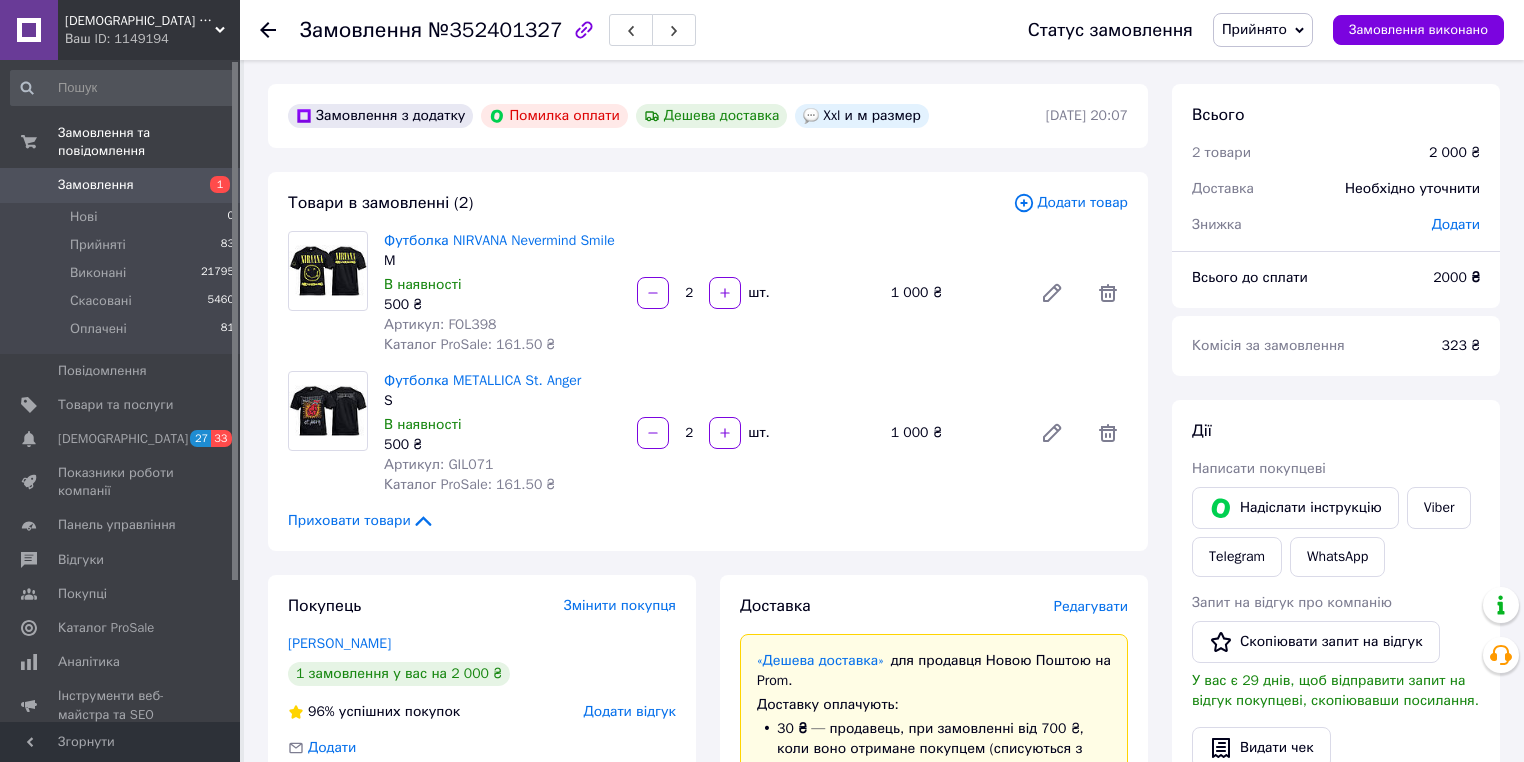 click on "Замовлення" at bounding box center (96, 185) 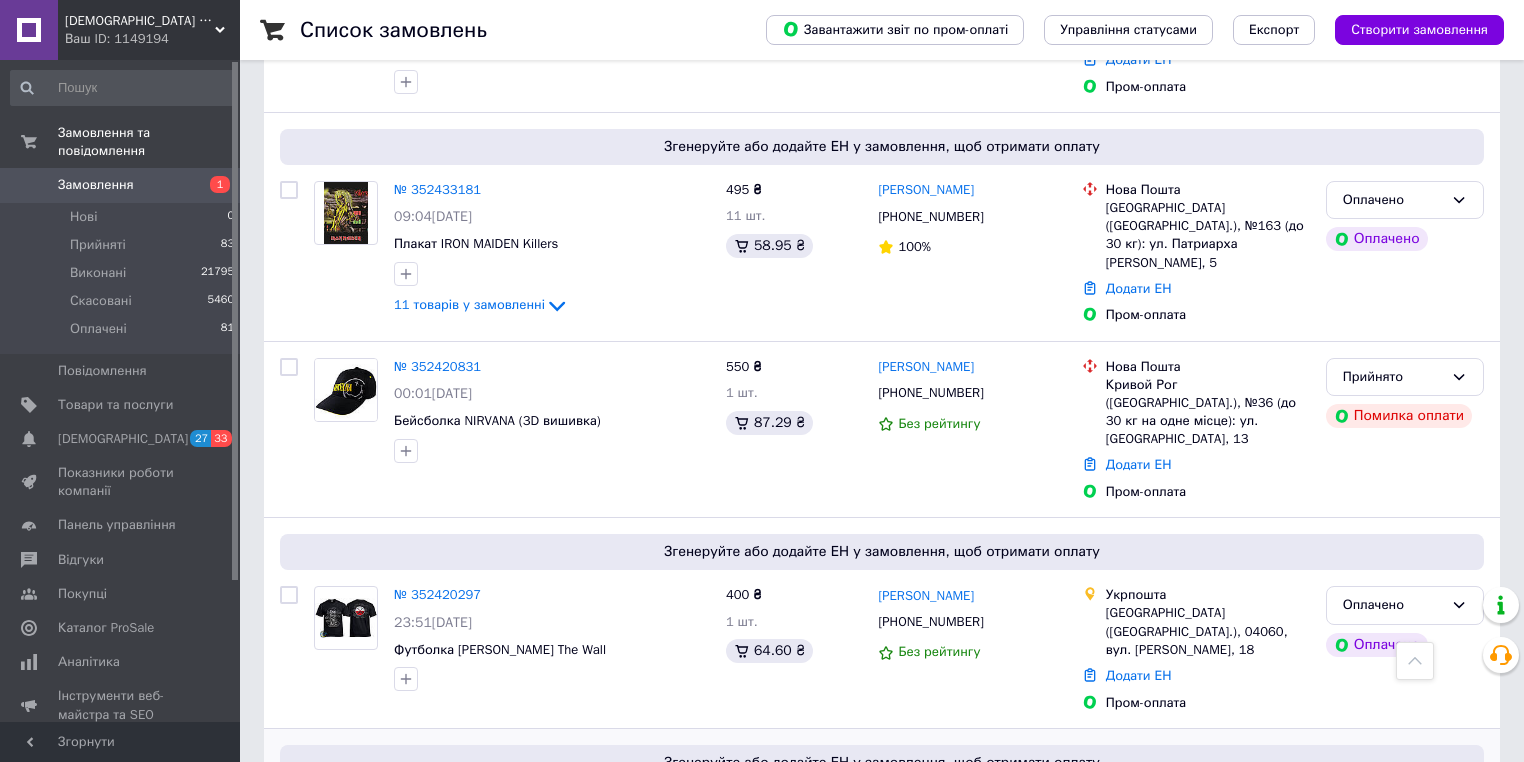 scroll, scrollTop: 2480, scrollLeft: 0, axis: vertical 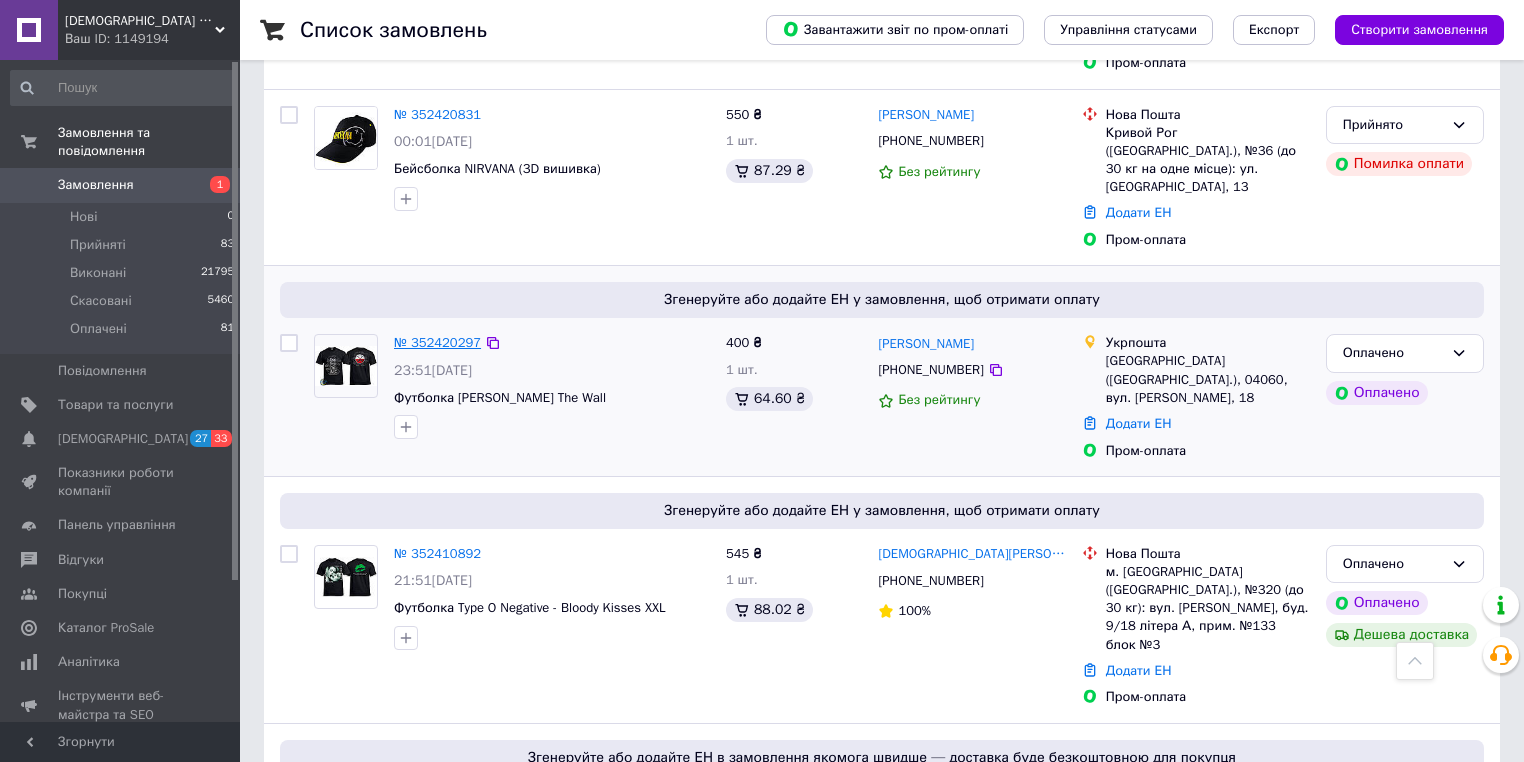 click on "№ 352420297" at bounding box center (437, 342) 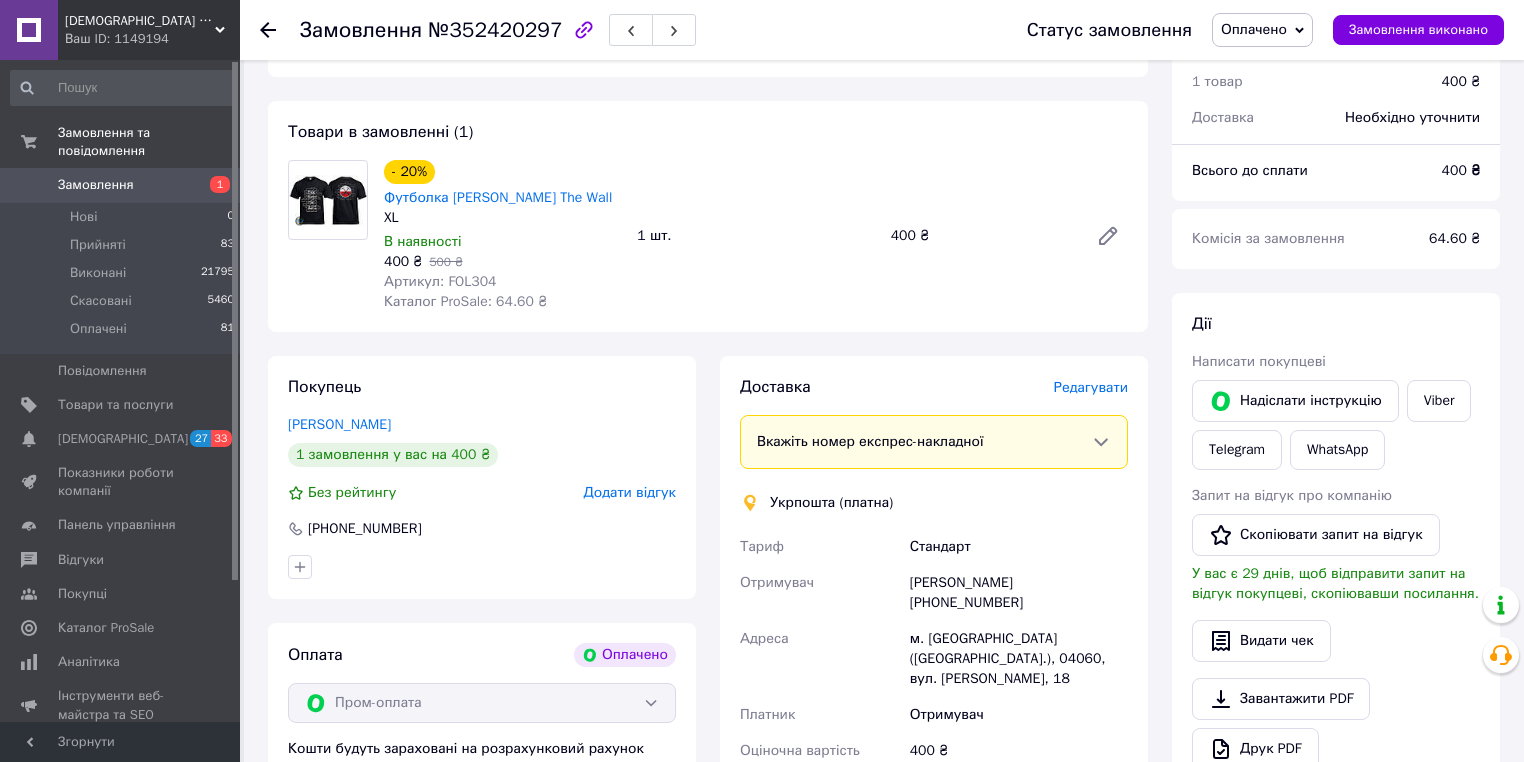 scroll, scrollTop: 560, scrollLeft: 0, axis: vertical 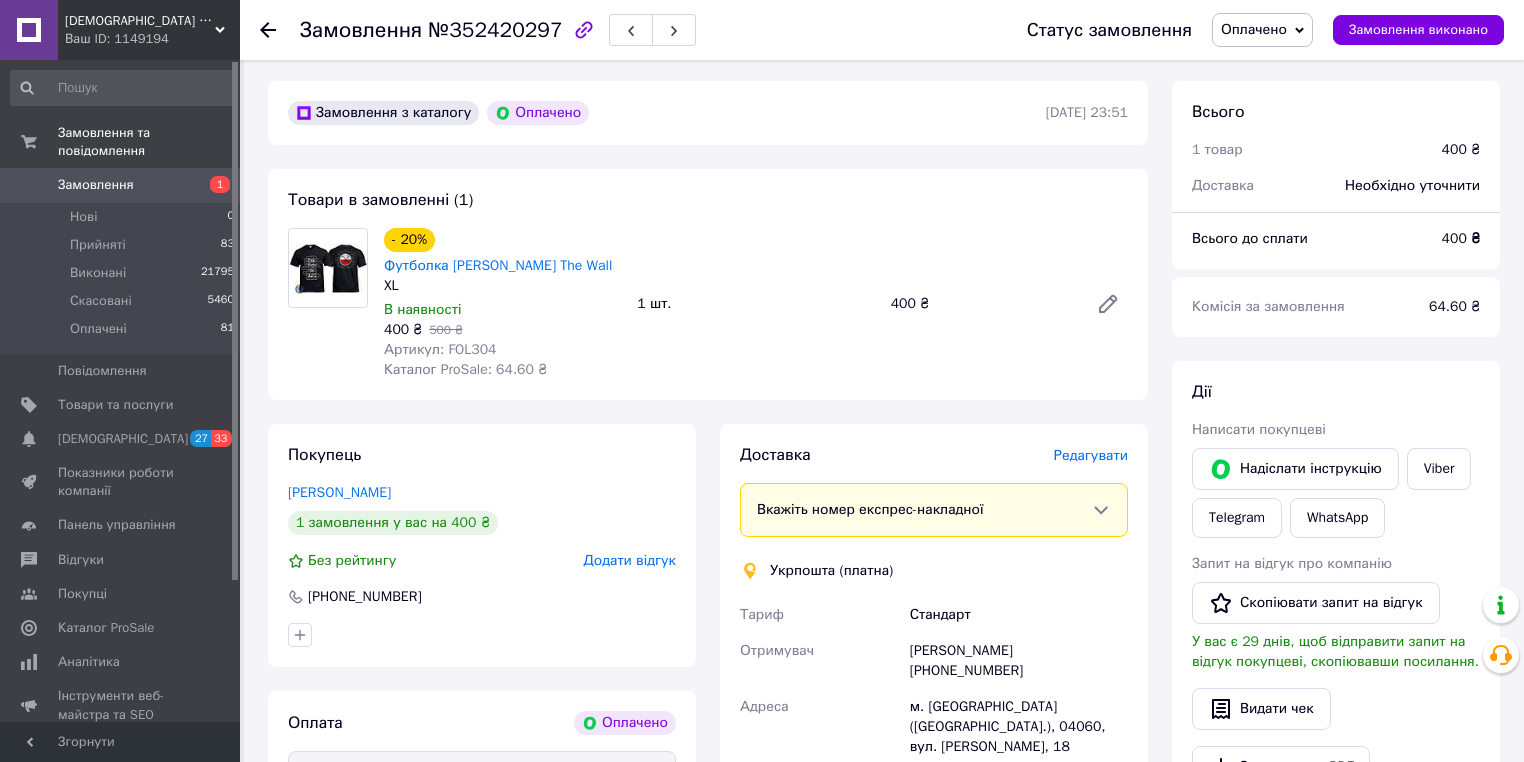 click on "Замовлення" at bounding box center [96, 185] 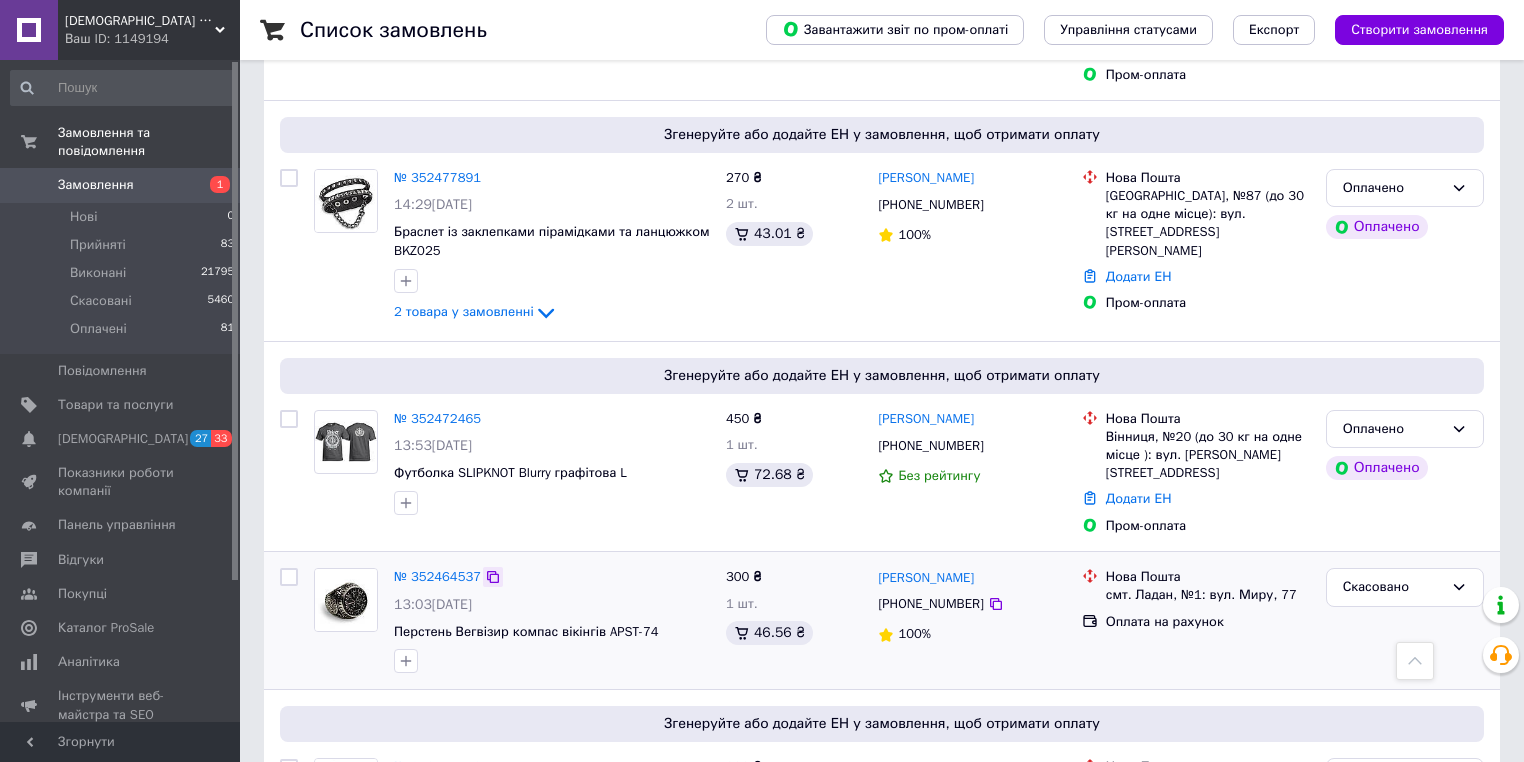 scroll, scrollTop: 1920, scrollLeft: 0, axis: vertical 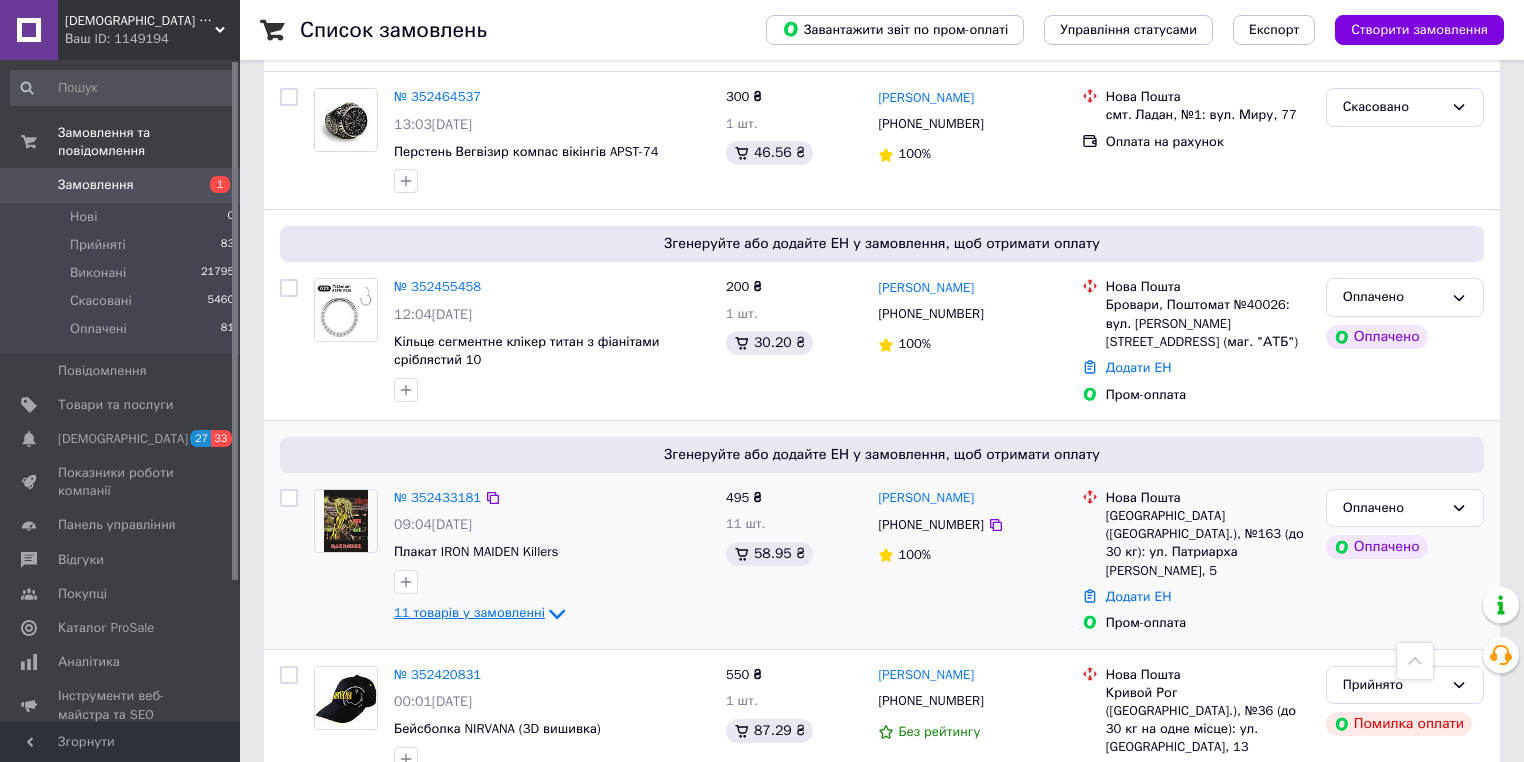 click on "11 товарів у замовленні" at bounding box center (469, 613) 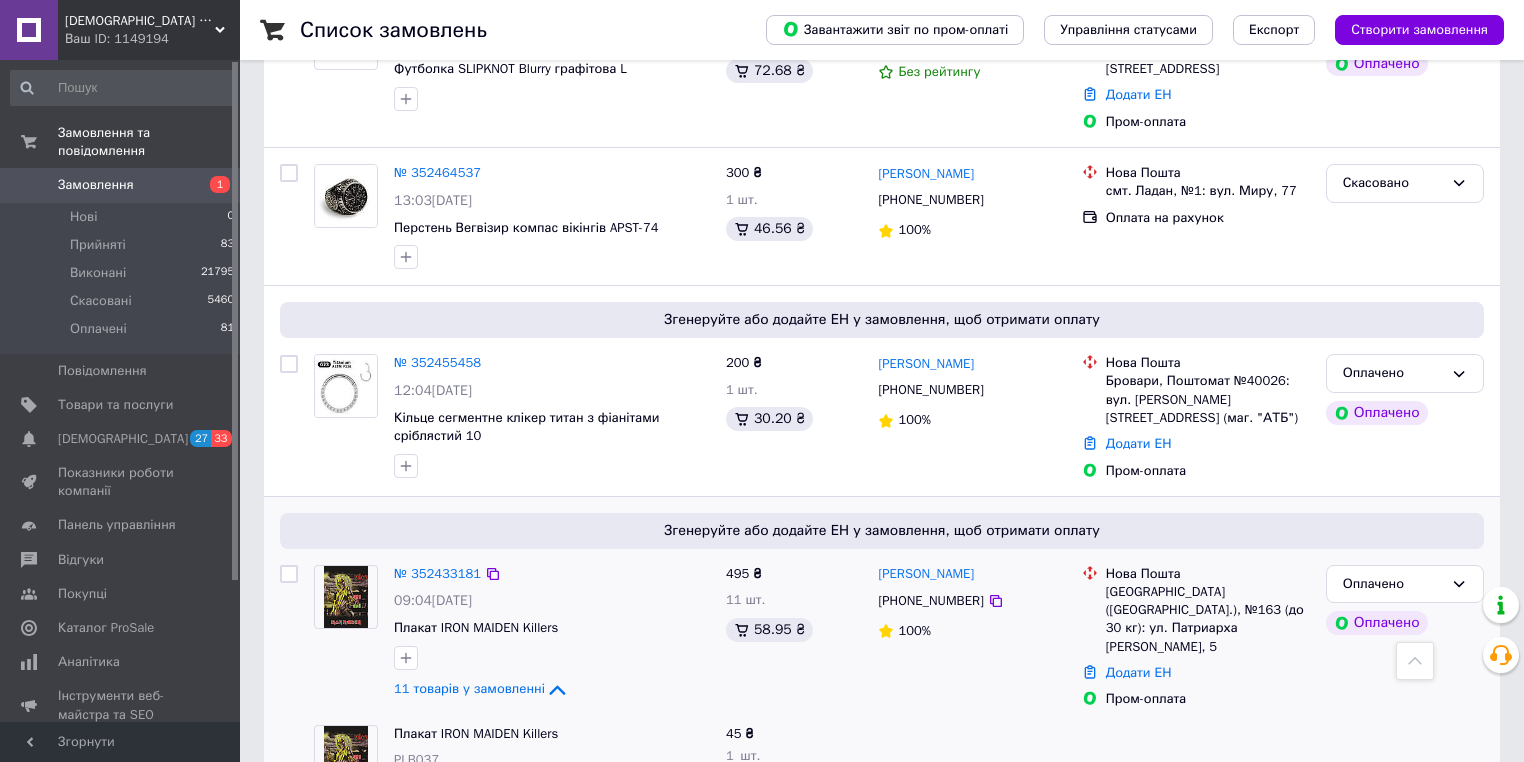 scroll, scrollTop: 1840, scrollLeft: 0, axis: vertical 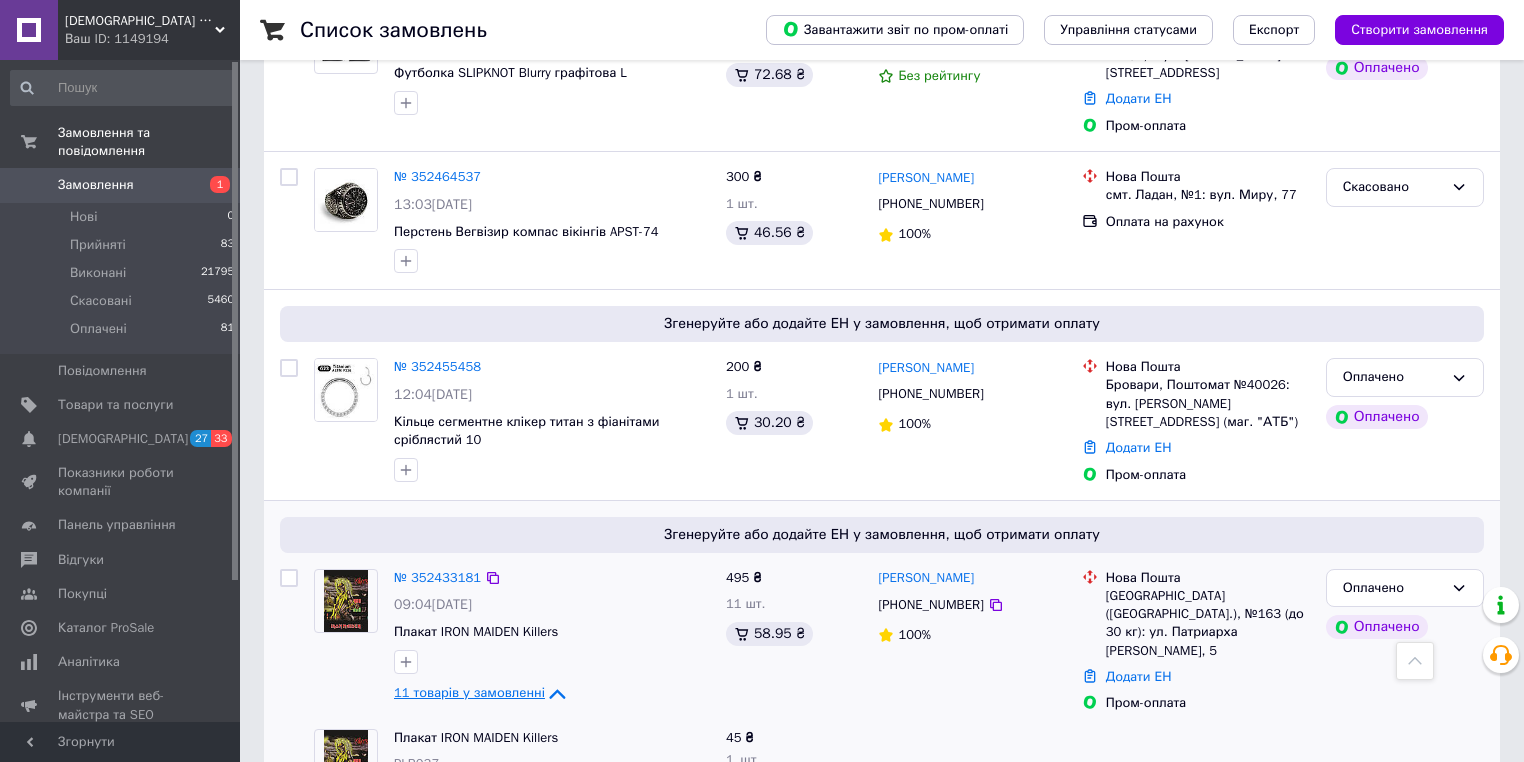 click on "11 товарів у замовленні" at bounding box center (469, 693) 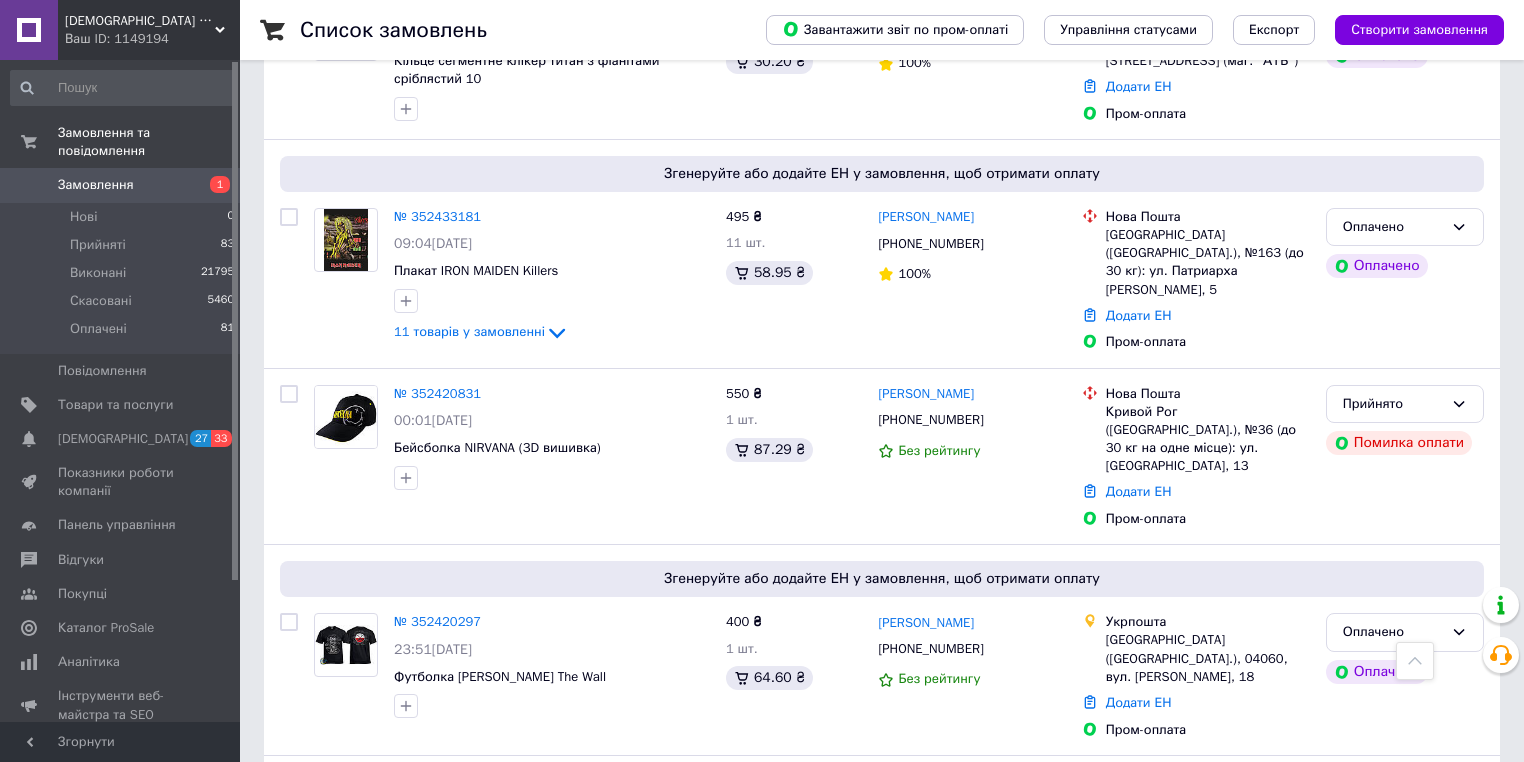 scroll, scrollTop: 2400, scrollLeft: 0, axis: vertical 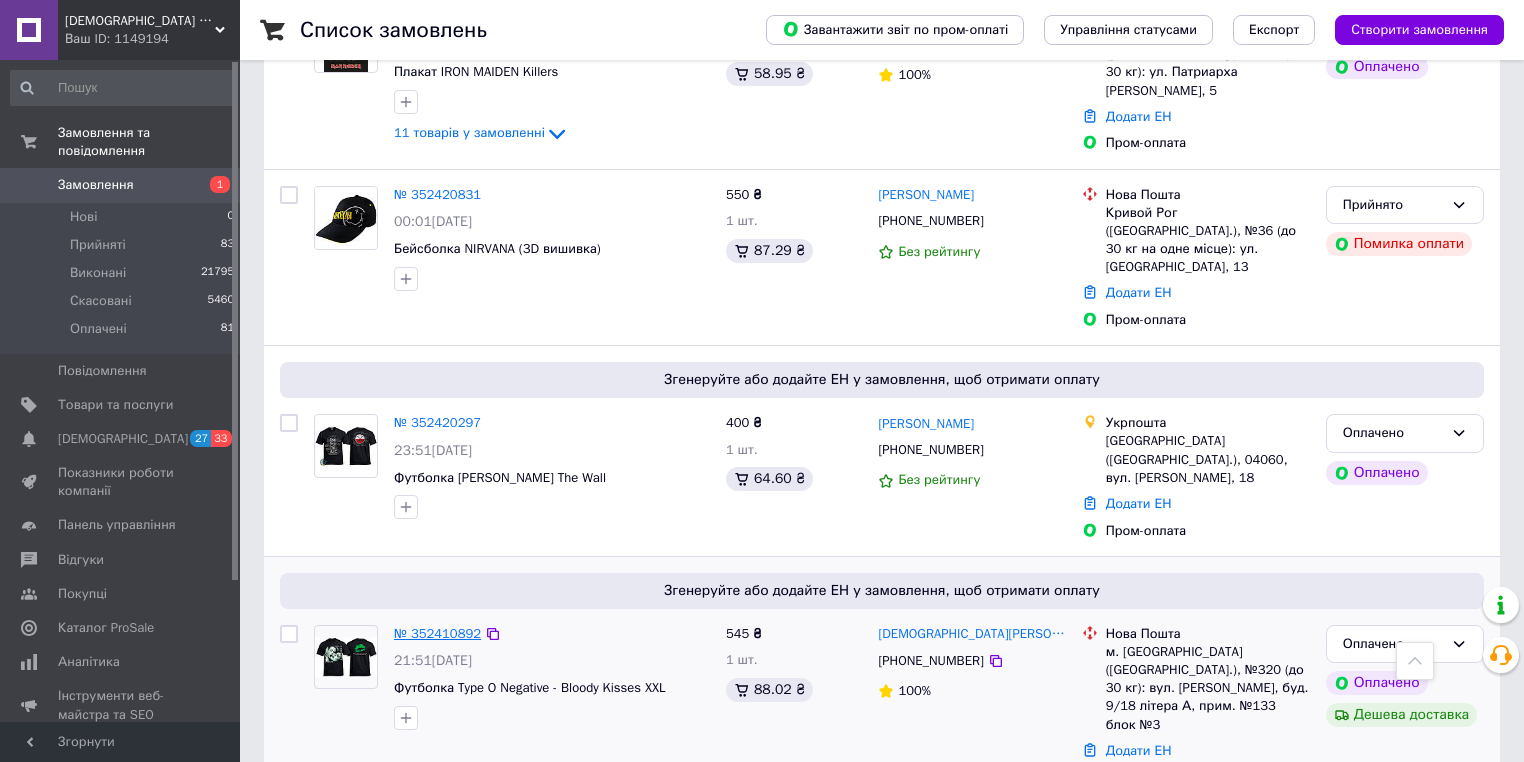click on "№ 352410892" at bounding box center (437, 633) 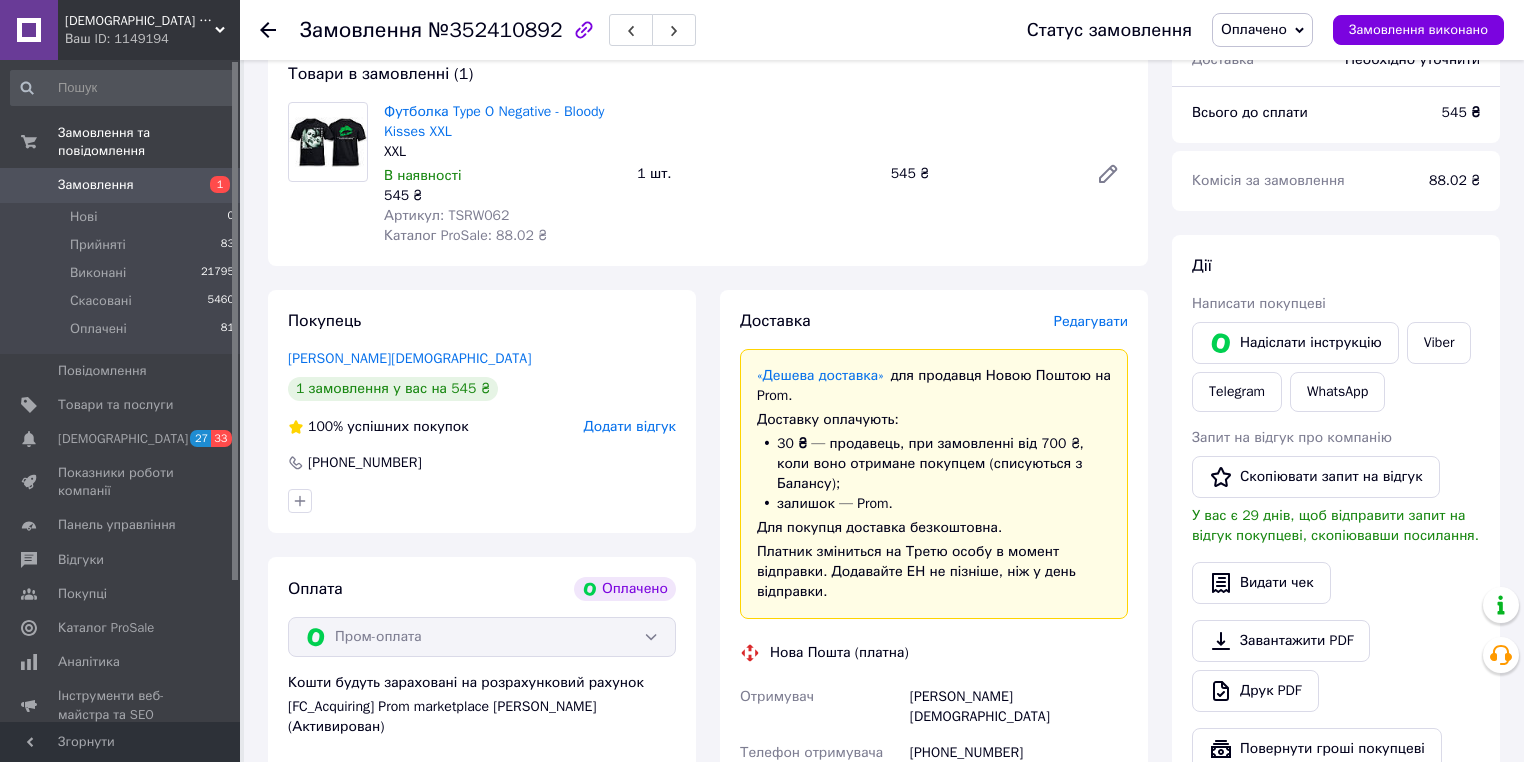 scroll, scrollTop: 504, scrollLeft: 0, axis: vertical 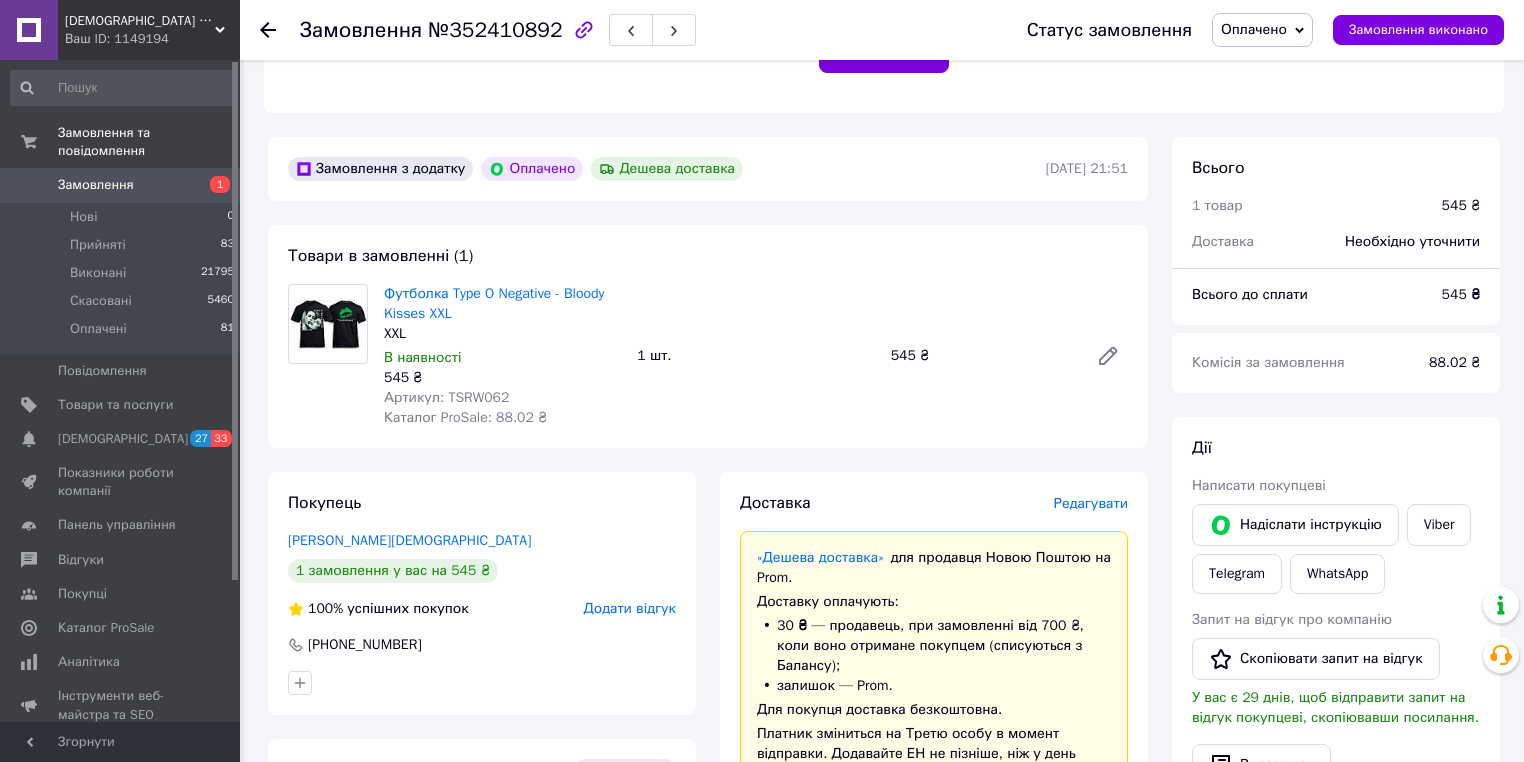 click on "Замовлення" at bounding box center (96, 185) 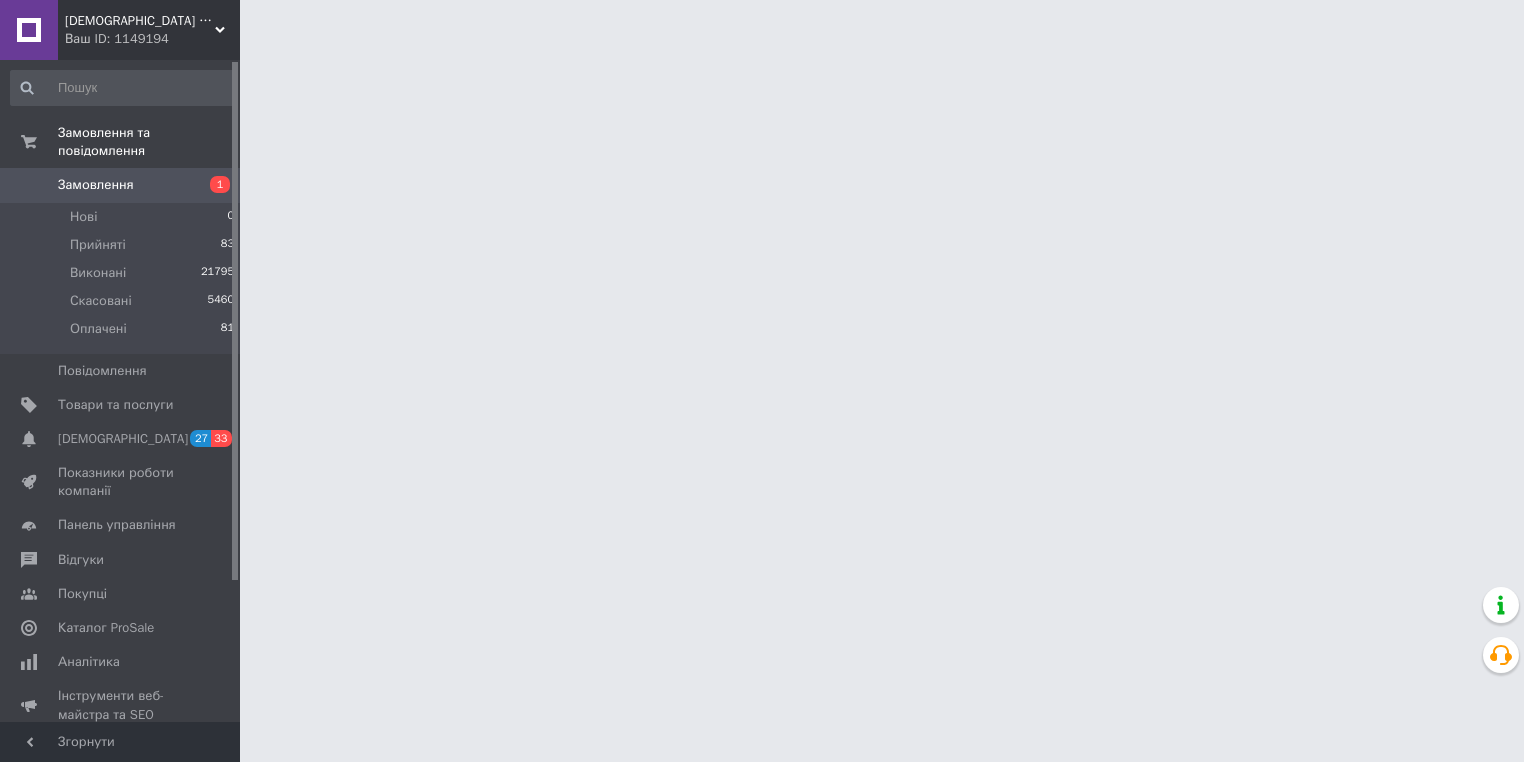 scroll, scrollTop: 0, scrollLeft: 0, axis: both 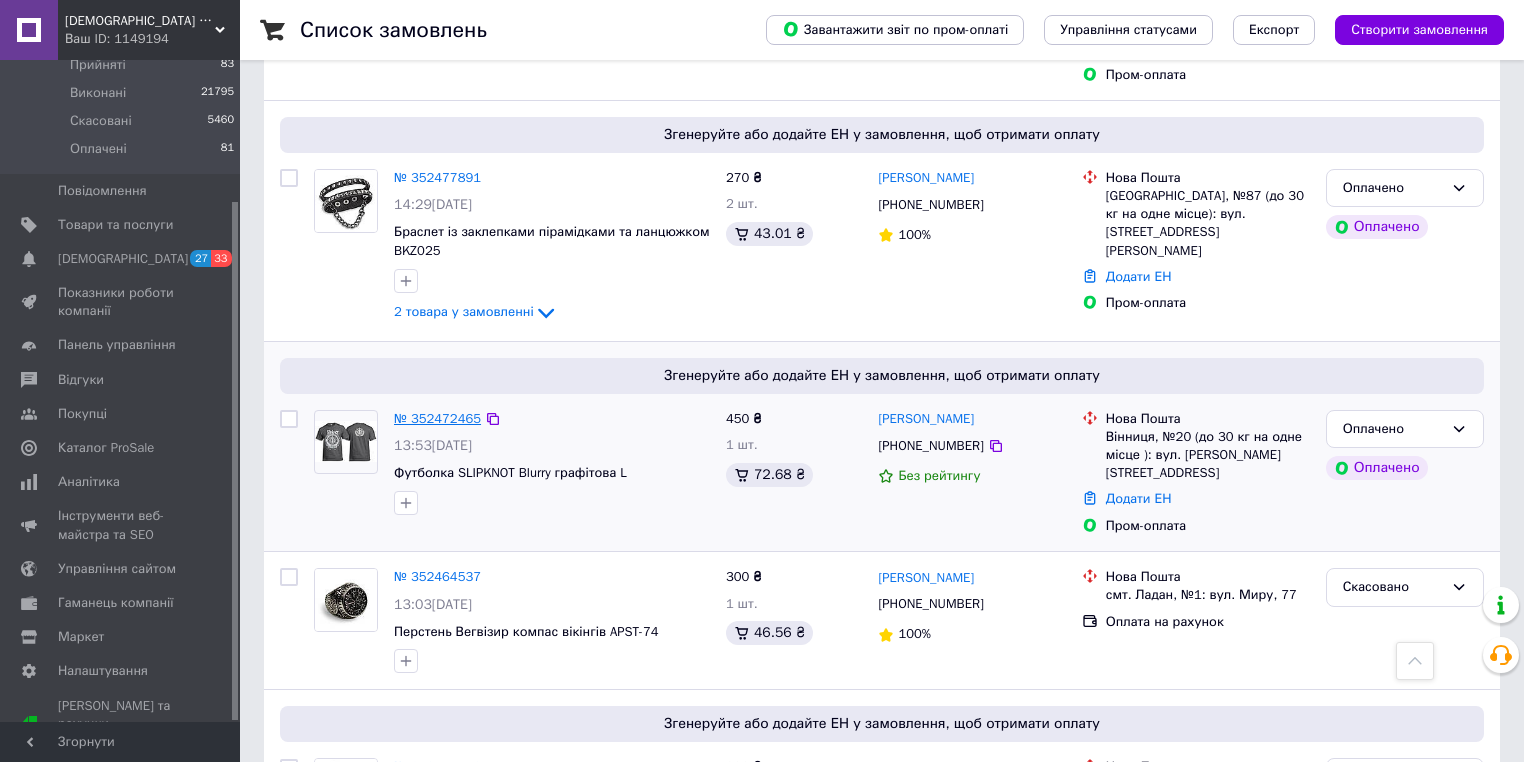 click on "№ 352472465" at bounding box center [437, 418] 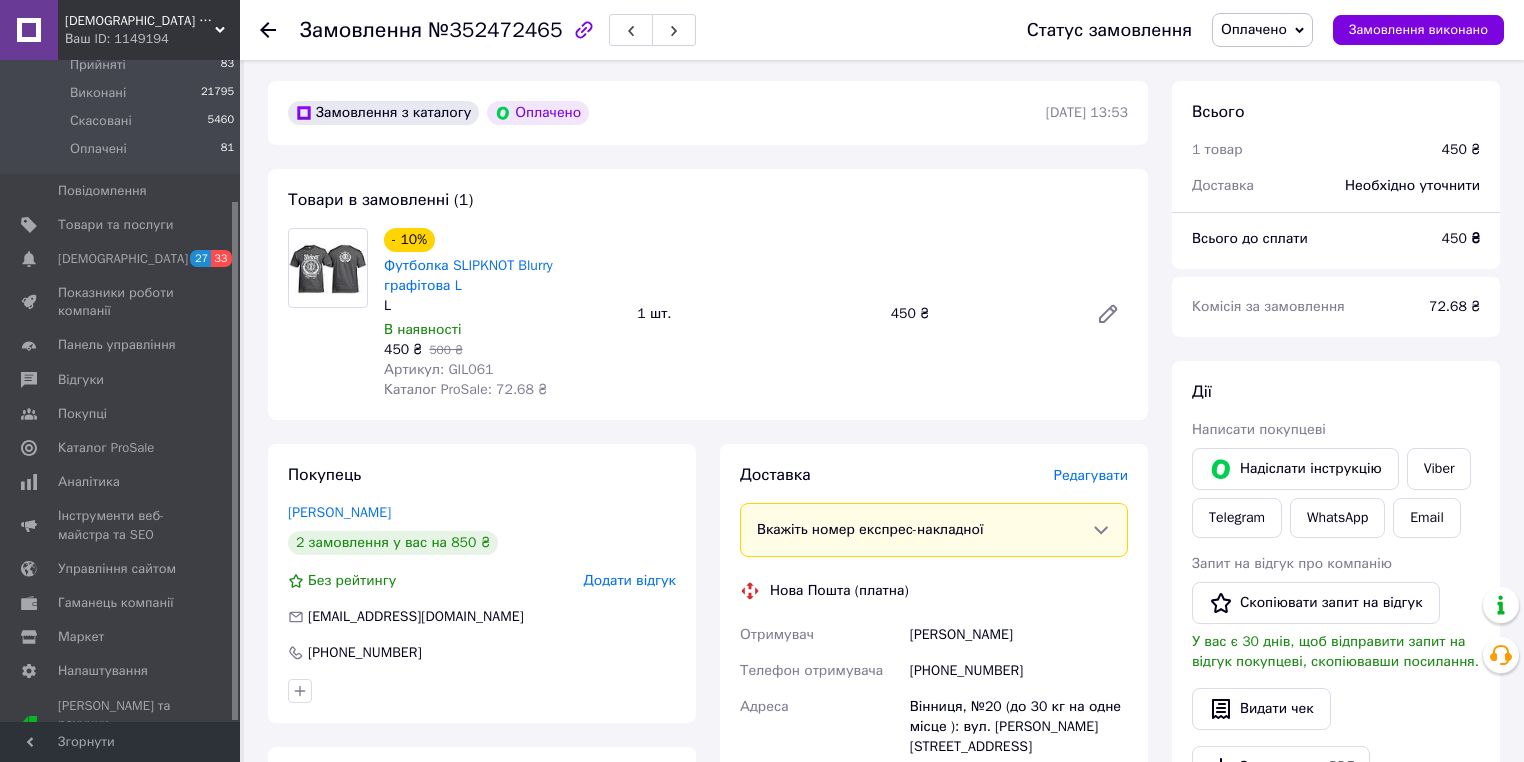 scroll, scrollTop: 640, scrollLeft: 0, axis: vertical 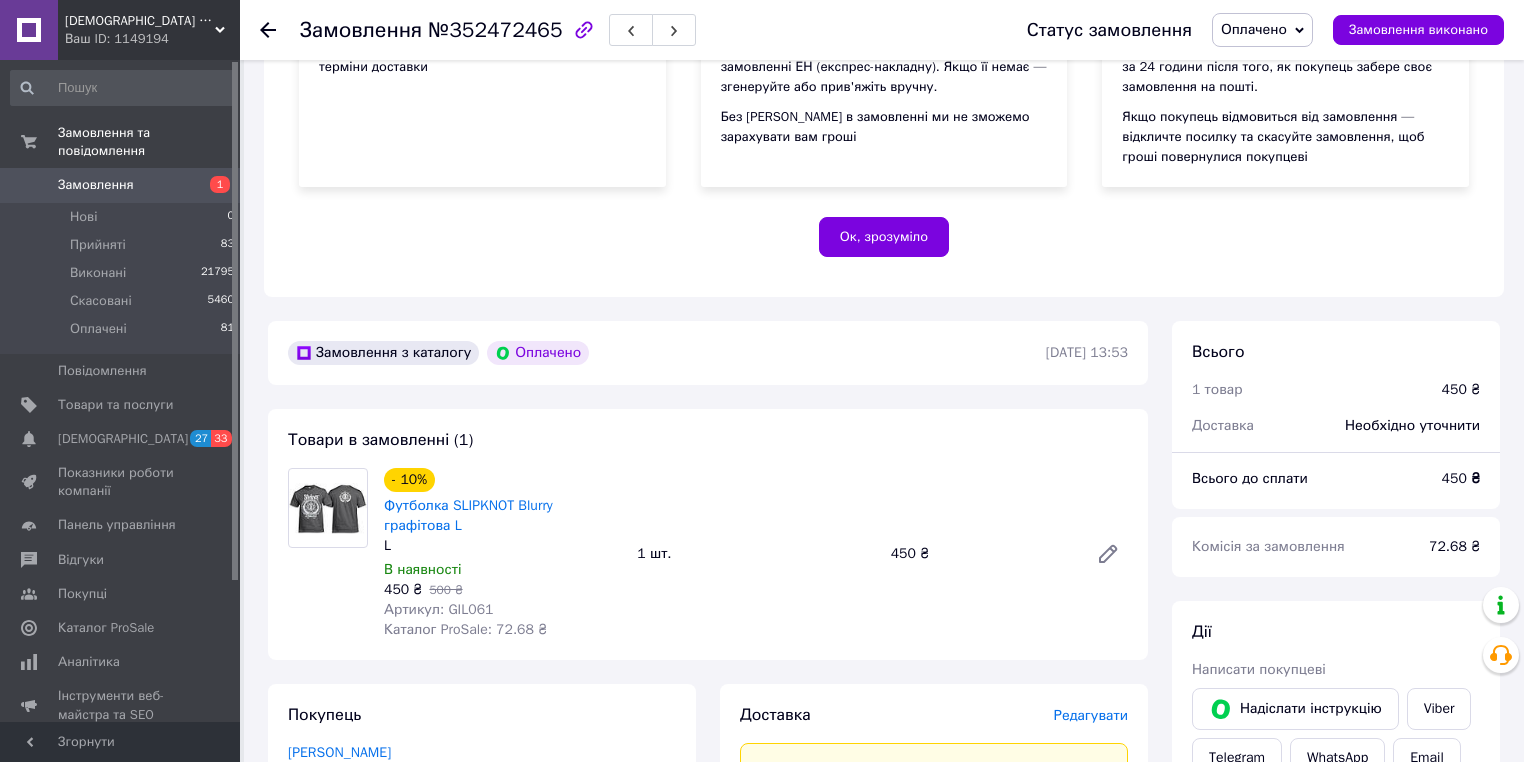 click on "Замовлення" at bounding box center (96, 185) 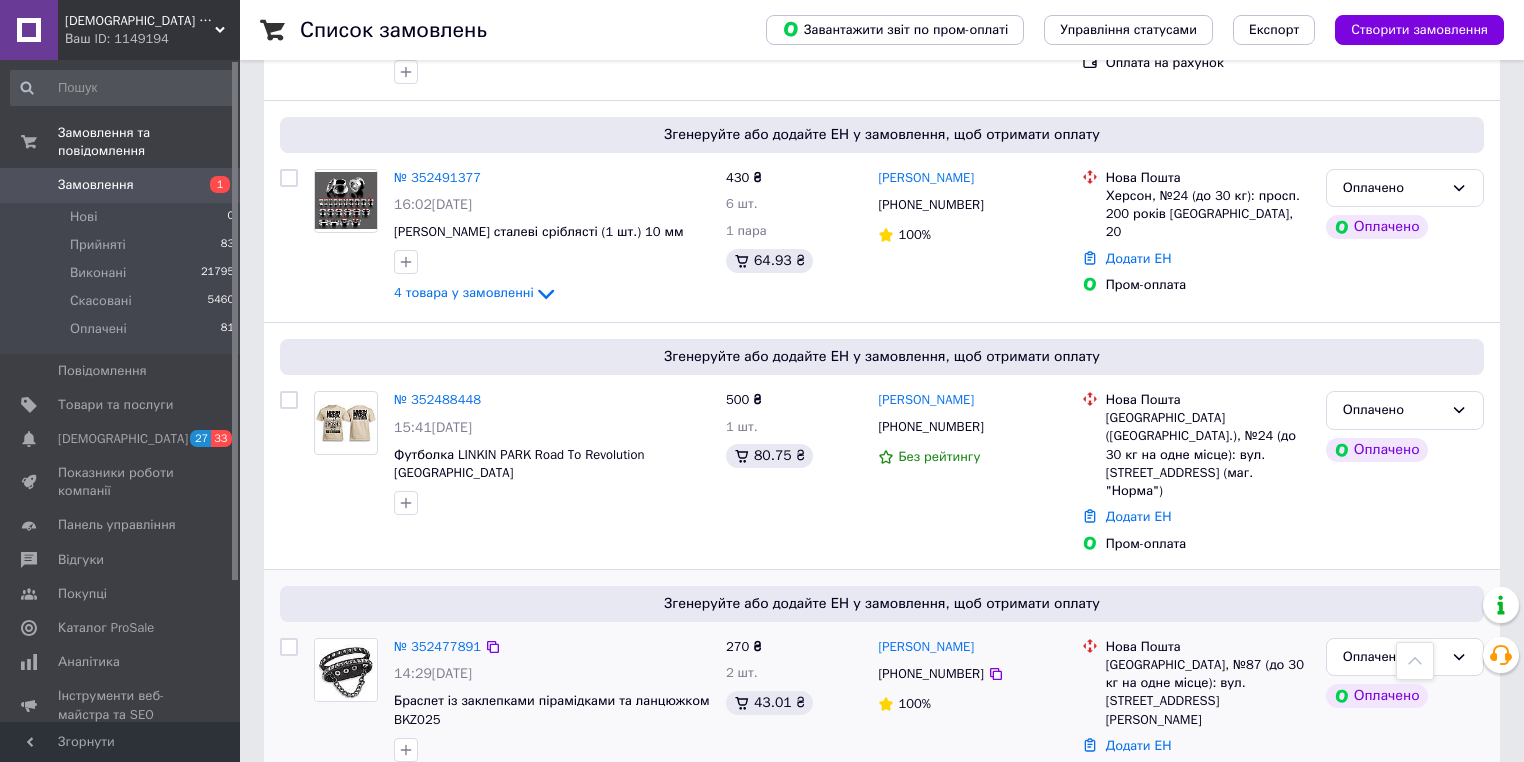 scroll, scrollTop: 960, scrollLeft: 0, axis: vertical 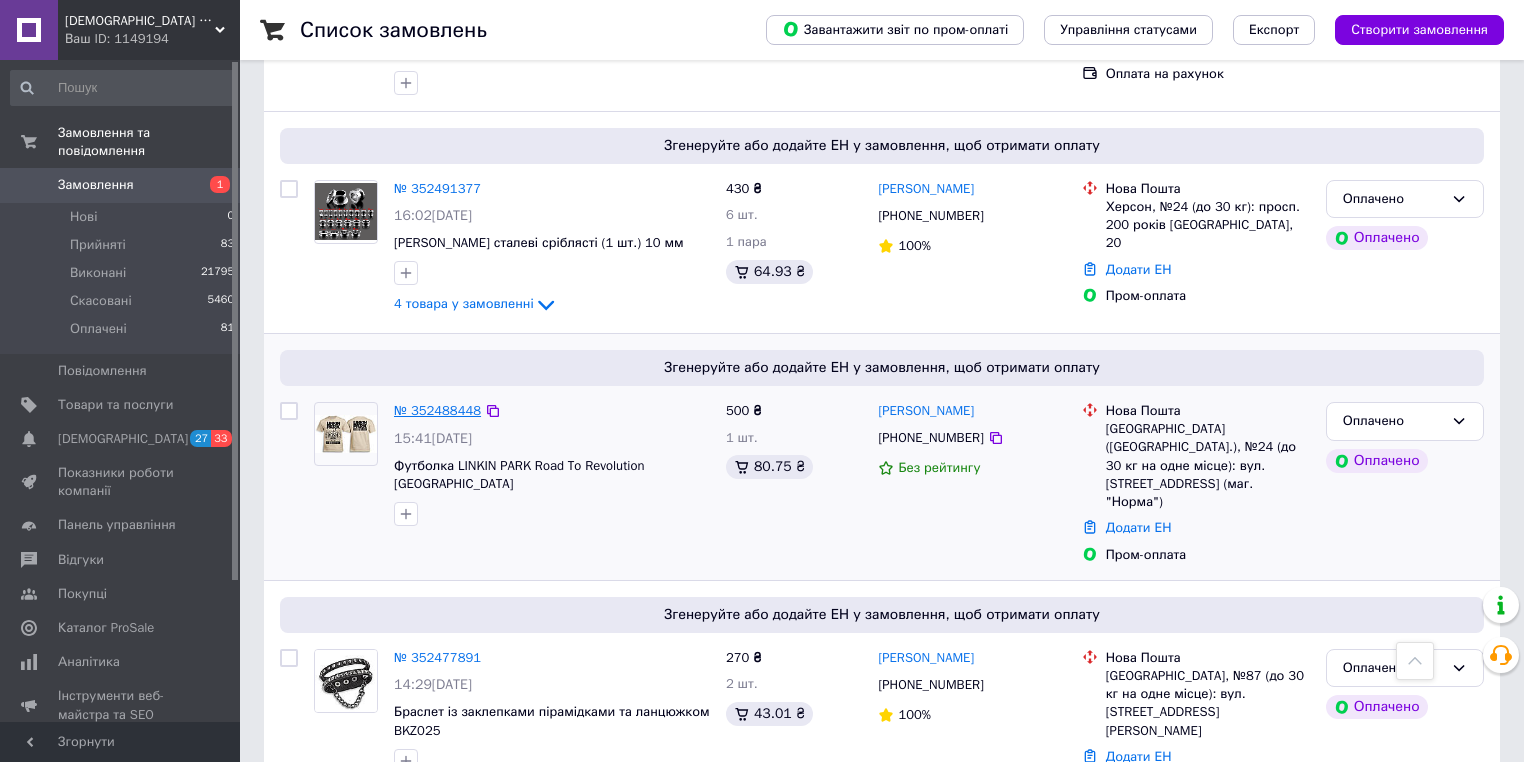 click on "№ 352488448" at bounding box center (437, 410) 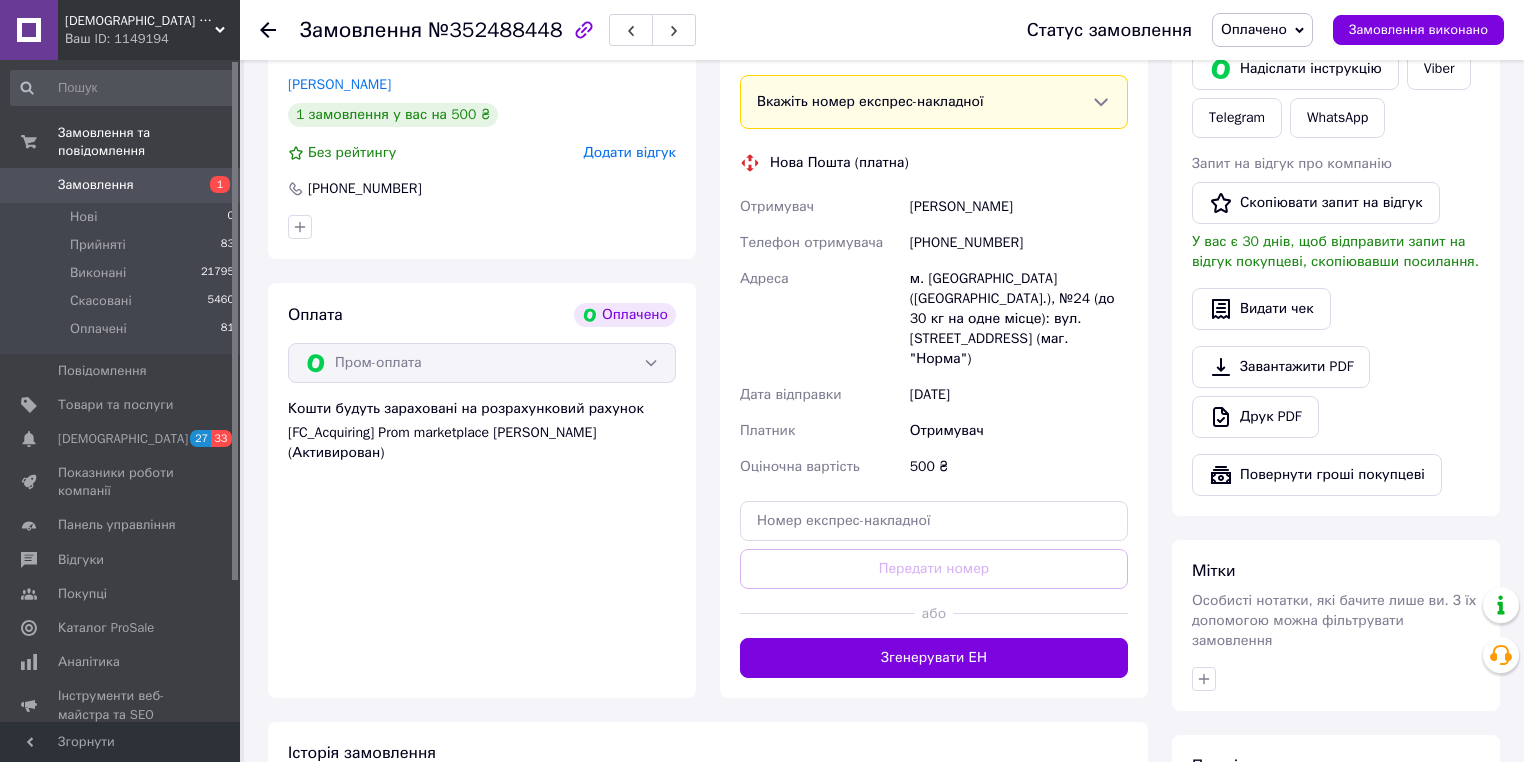 scroll, scrollTop: 560, scrollLeft: 0, axis: vertical 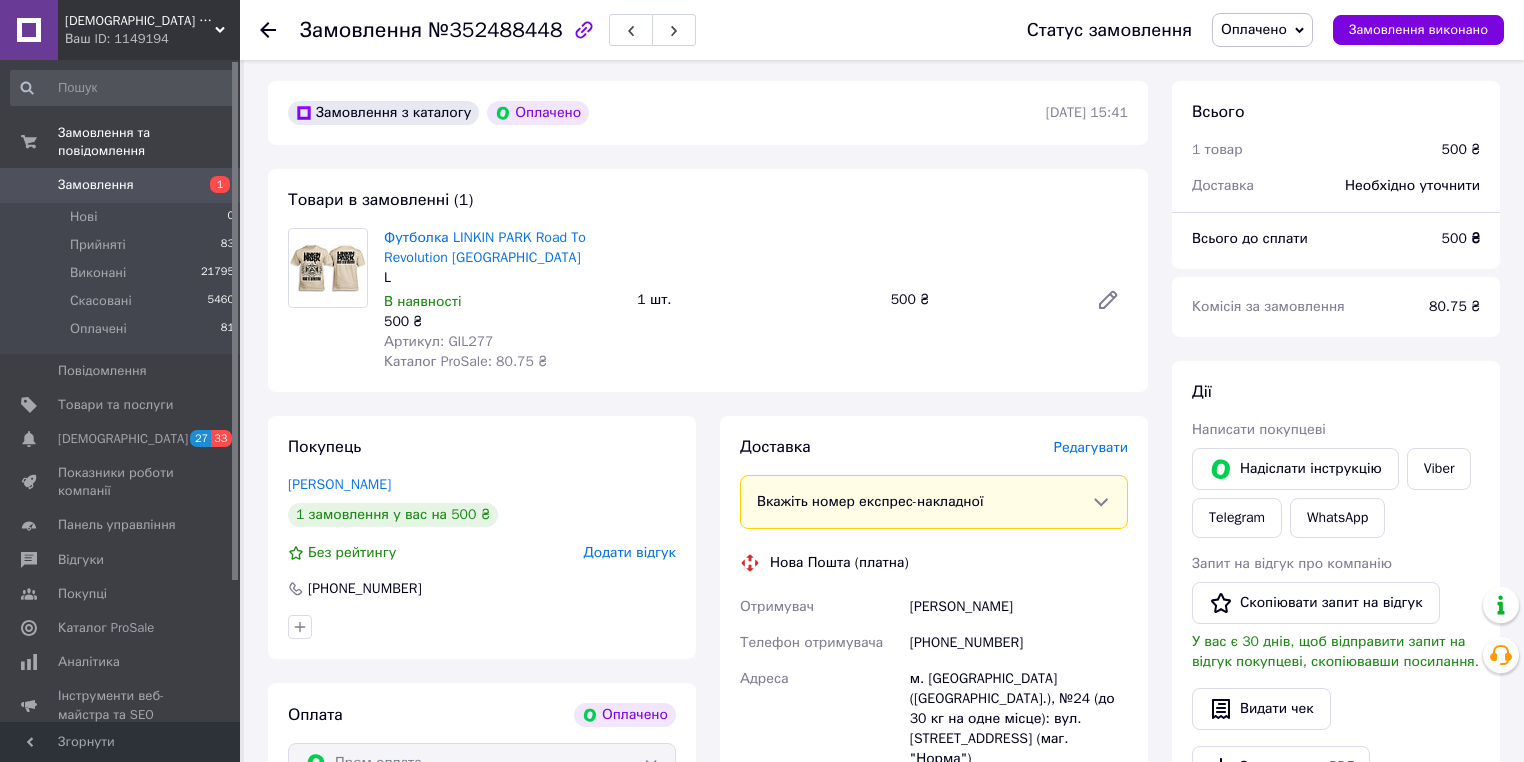 click on "Замовлення" at bounding box center (96, 185) 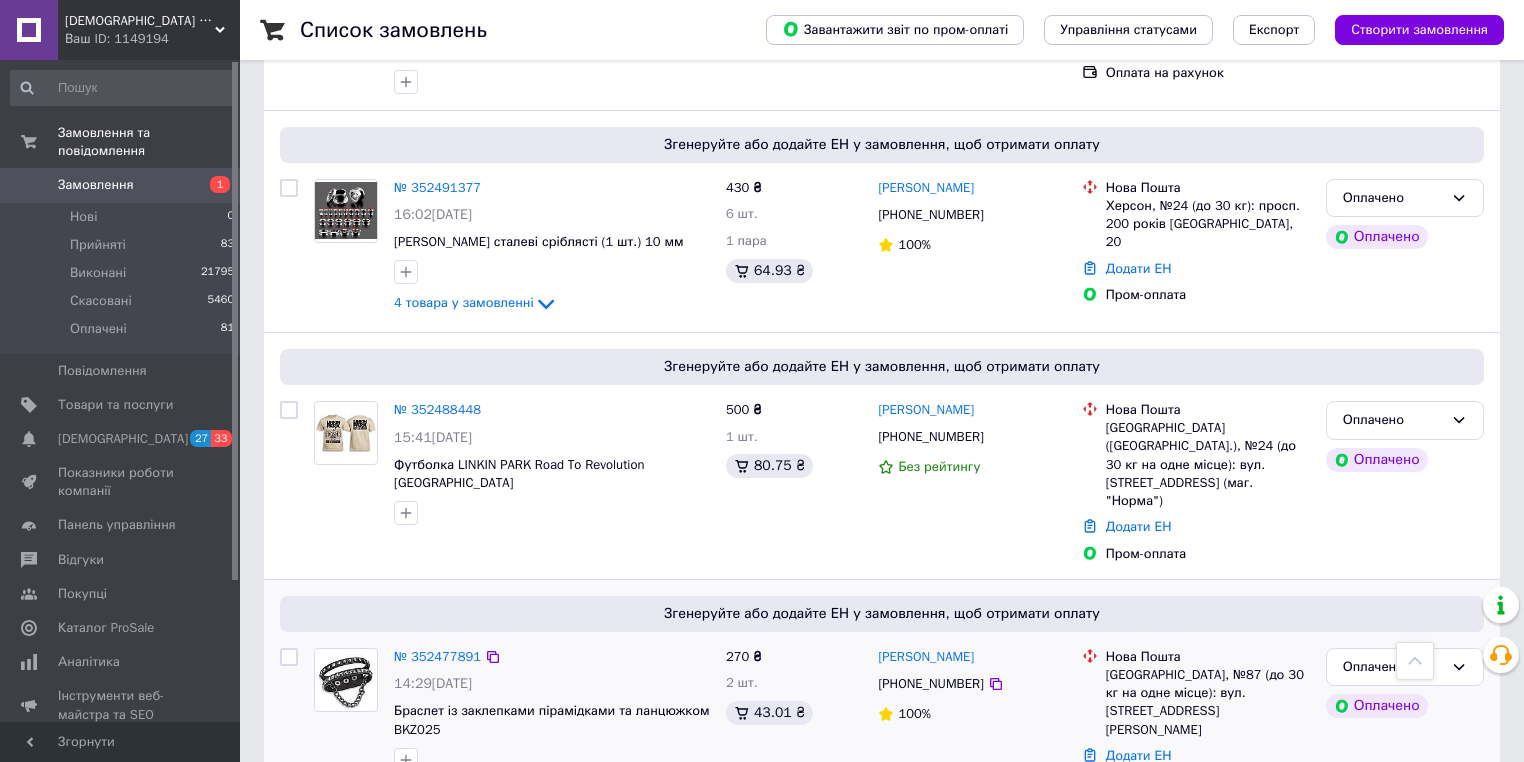 scroll, scrollTop: 960, scrollLeft: 0, axis: vertical 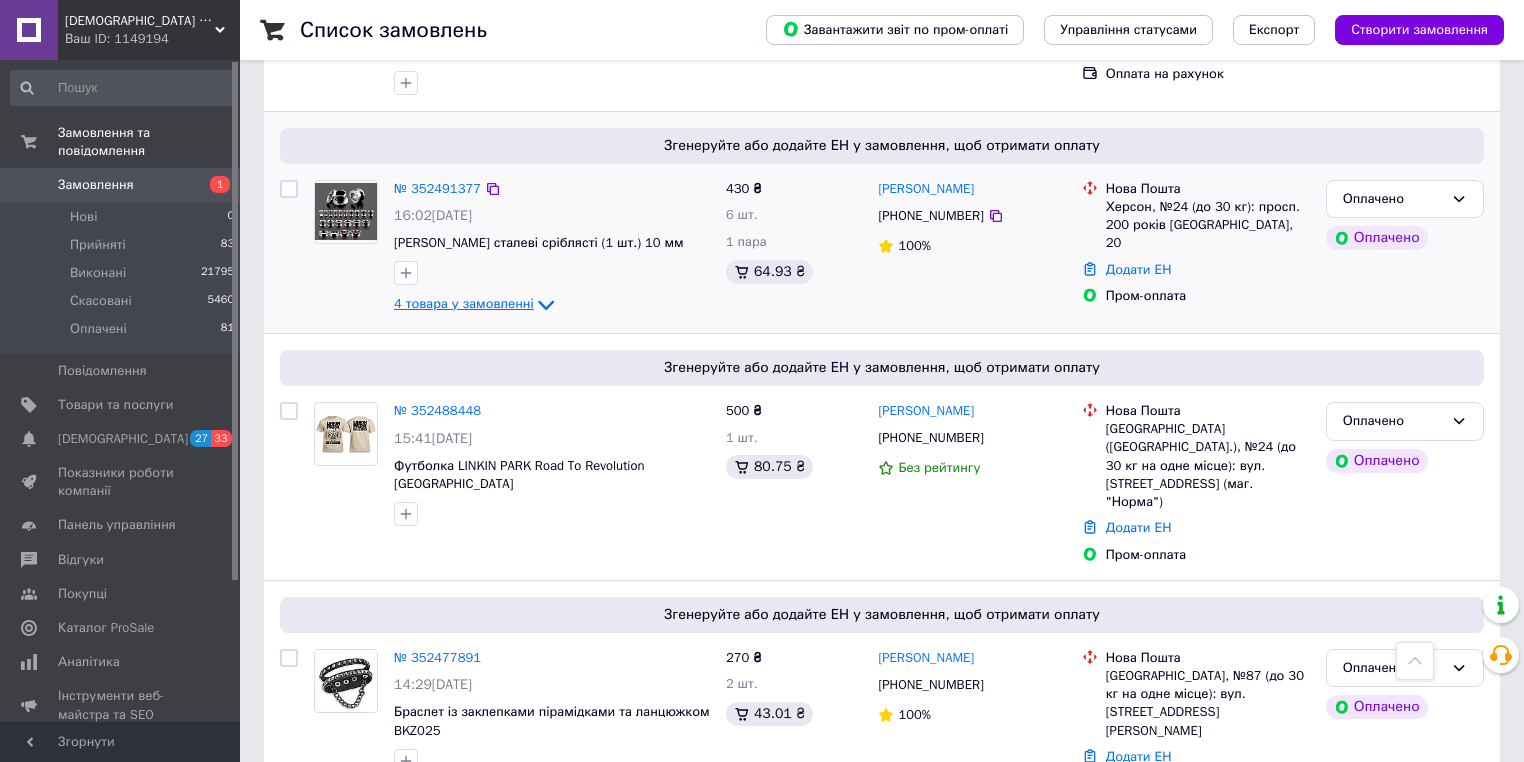 click 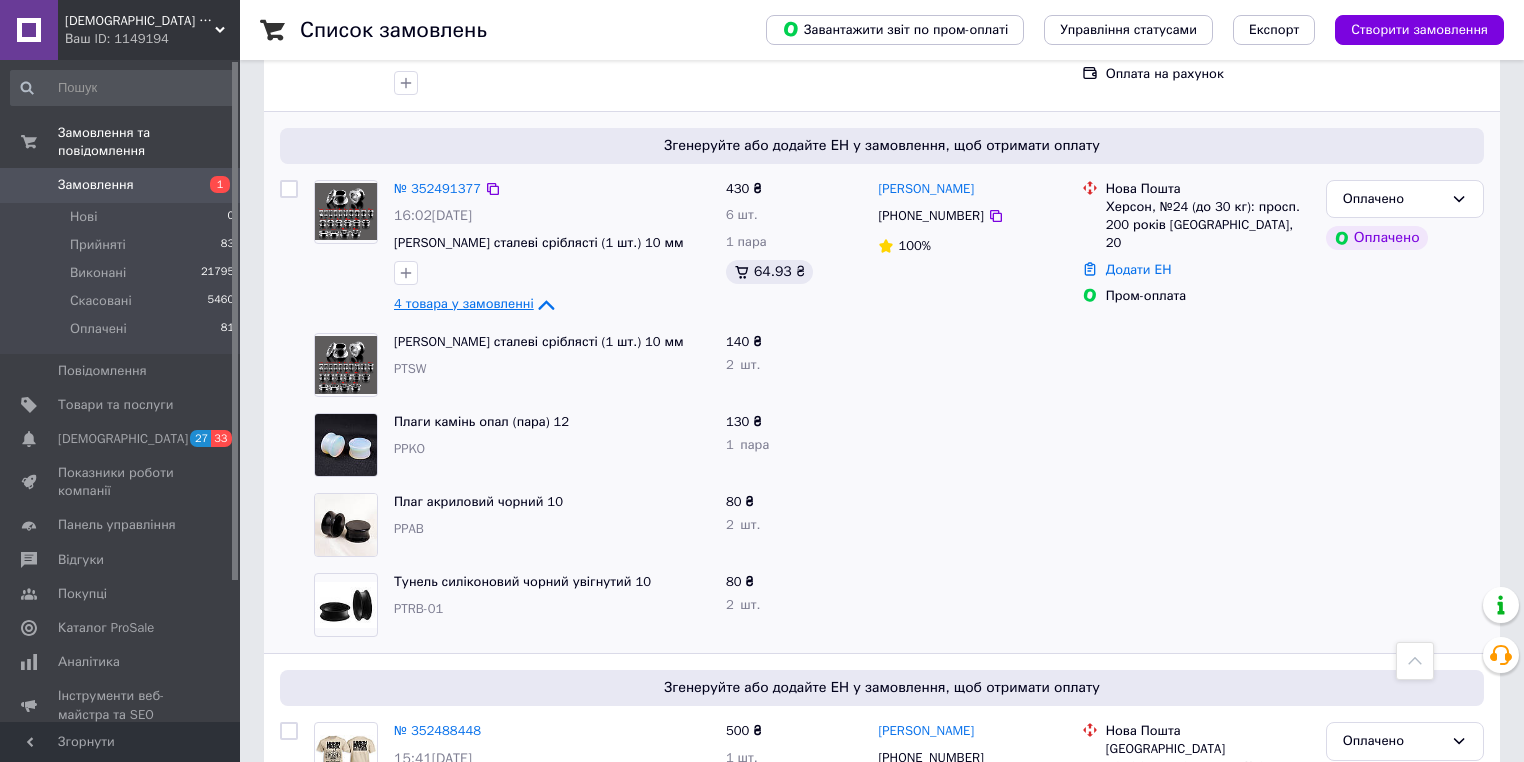 click 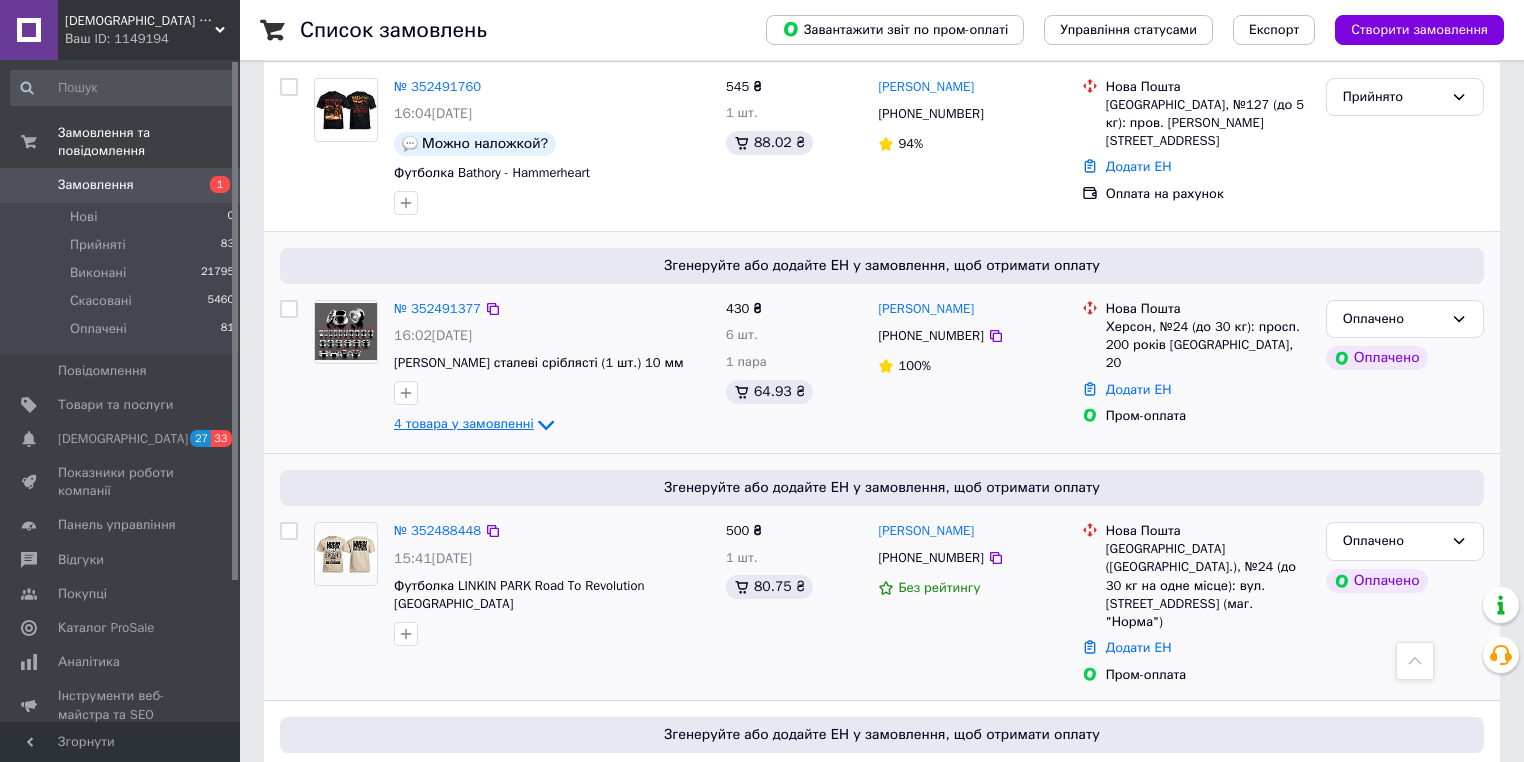 scroll, scrollTop: 560, scrollLeft: 0, axis: vertical 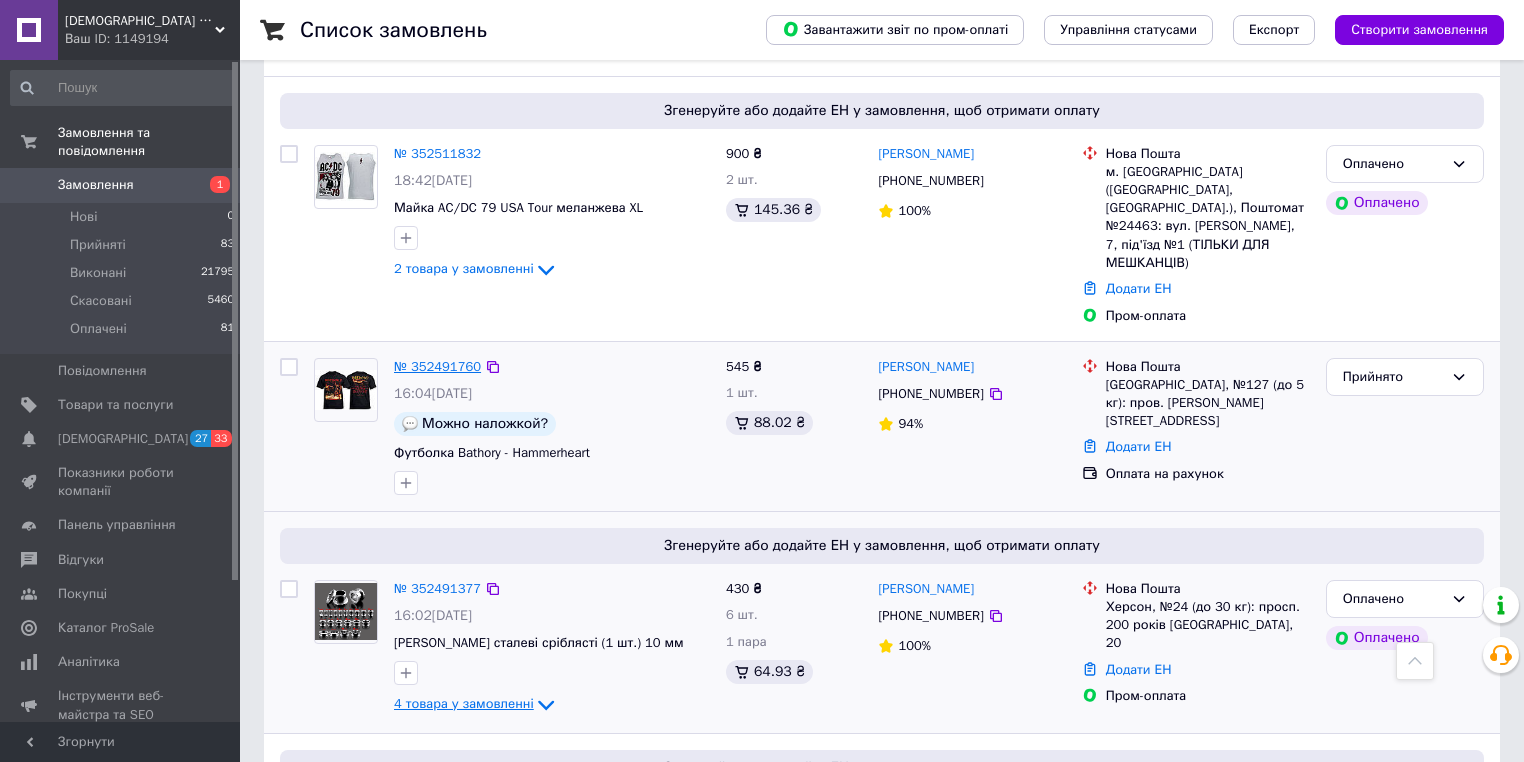 click on "№ 352491760" at bounding box center (437, 366) 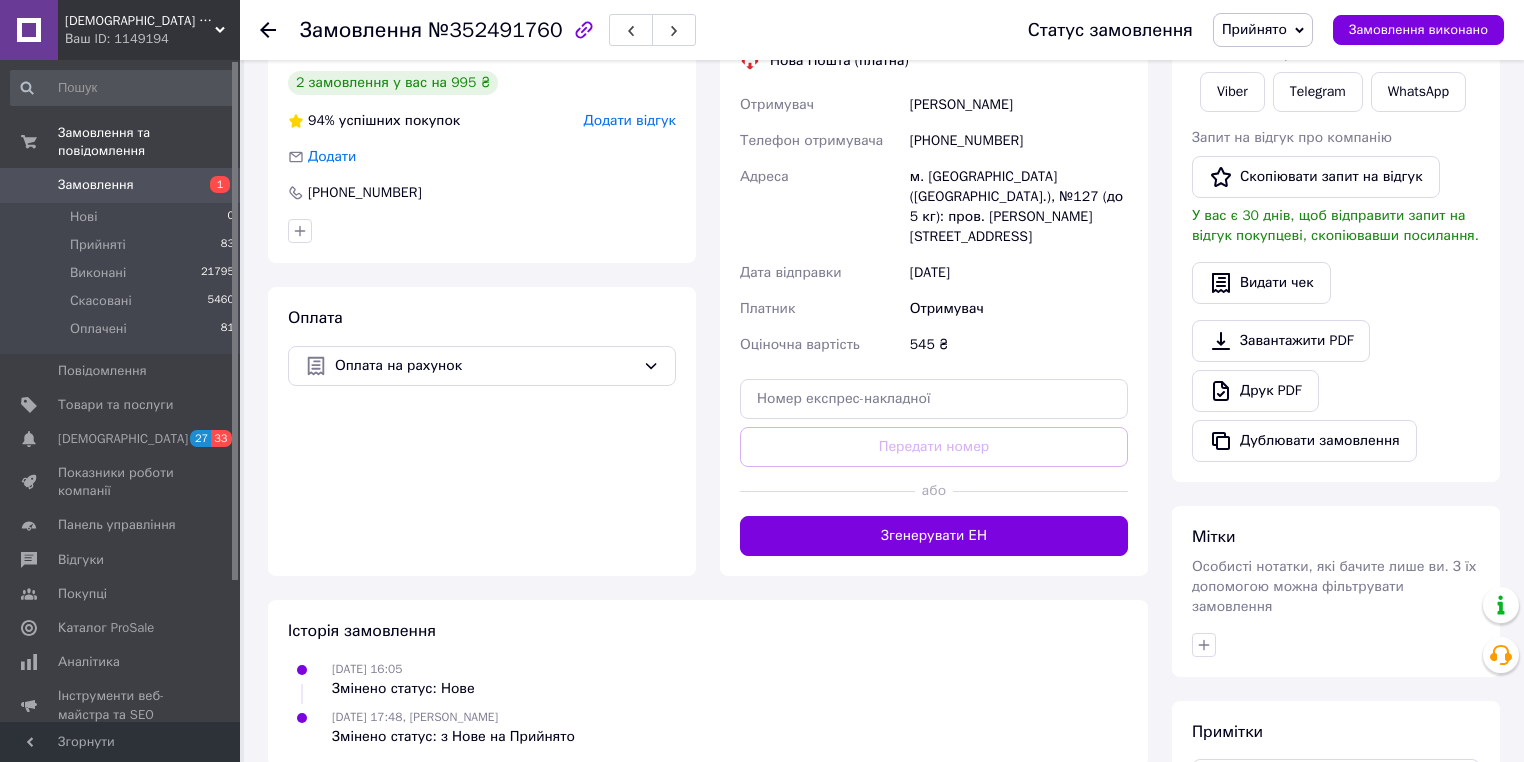 scroll, scrollTop: 160, scrollLeft: 0, axis: vertical 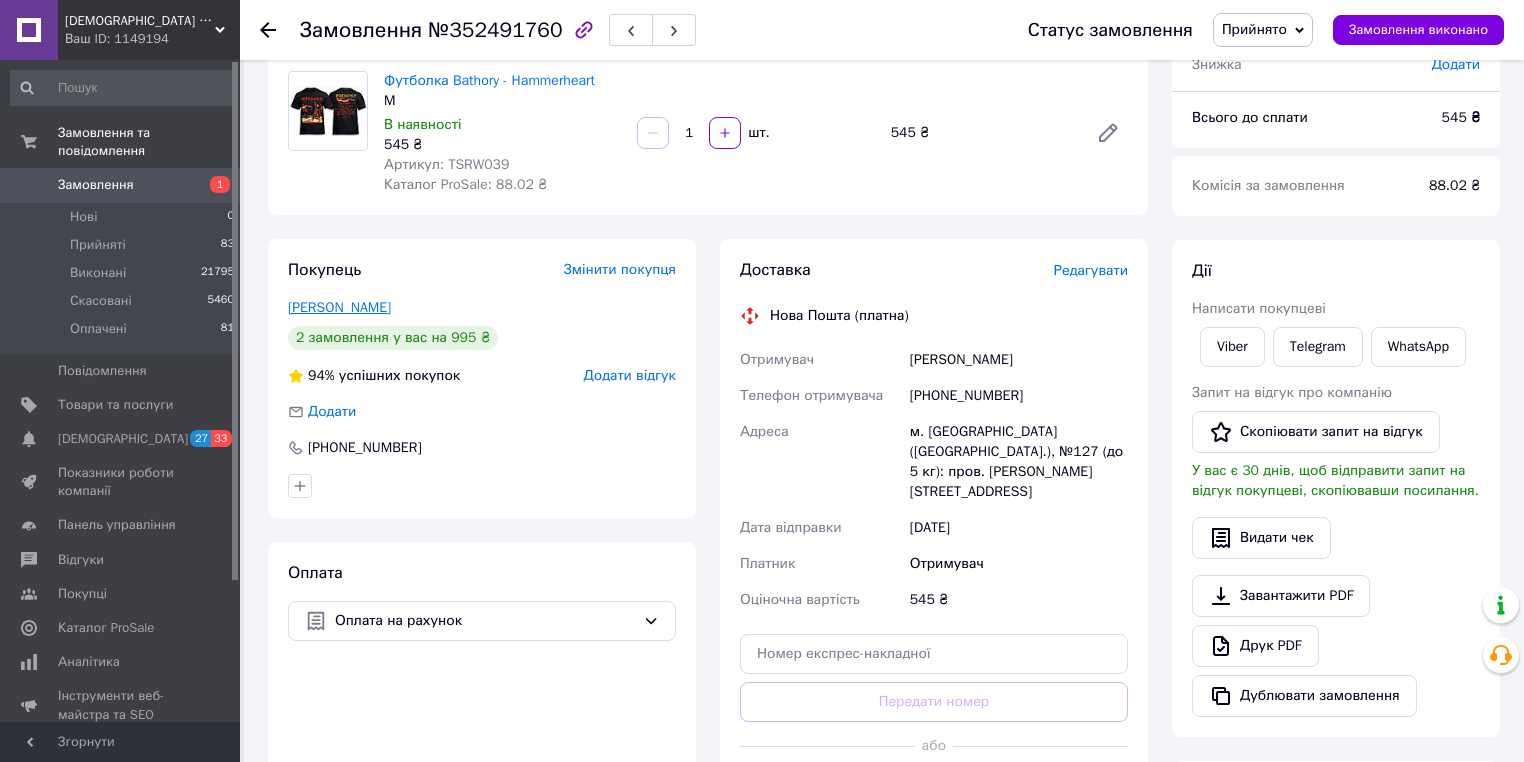 click on "[PERSON_NAME]" at bounding box center [339, 307] 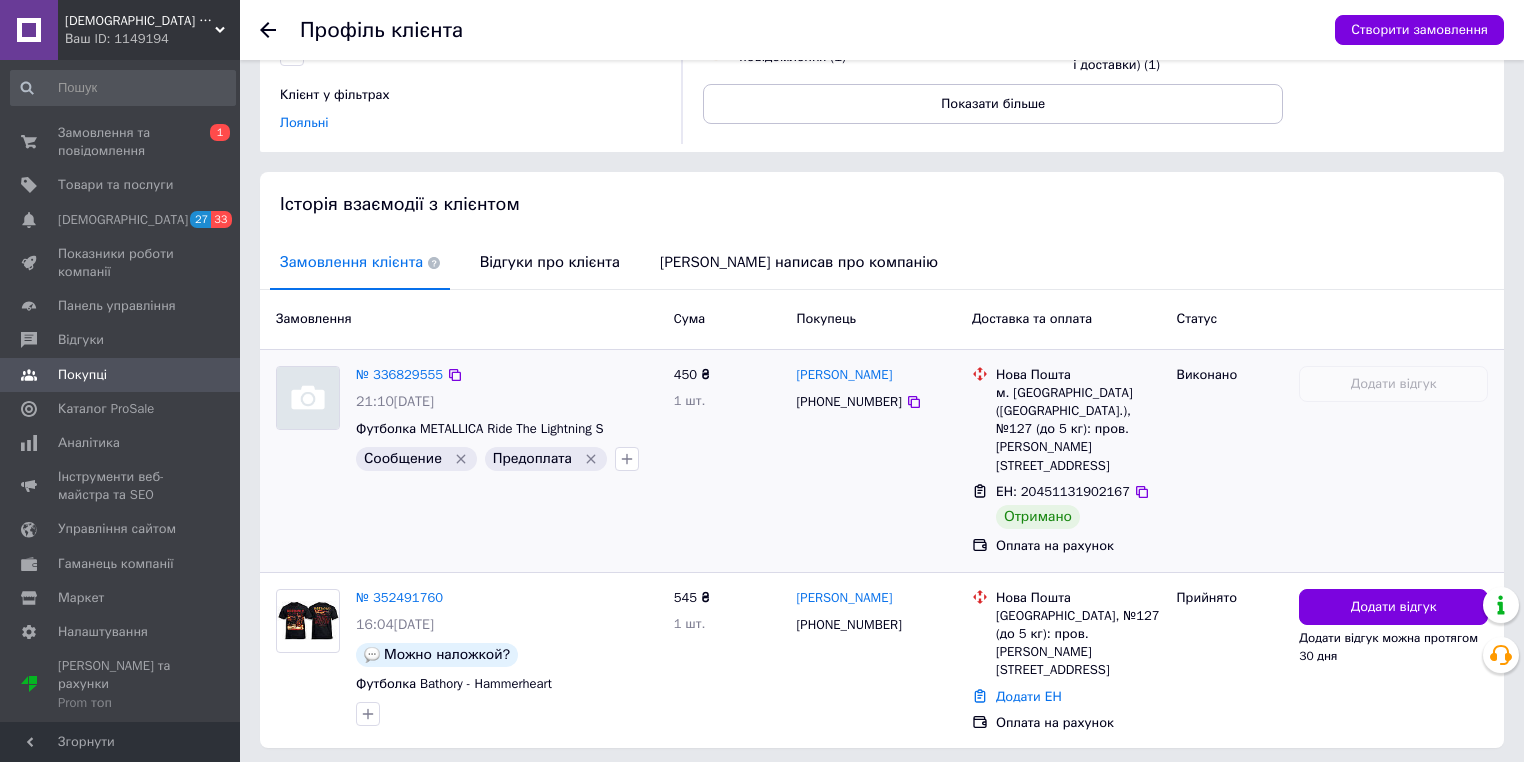 scroll, scrollTop: 304, scrollLeft: 0, axis: vertical 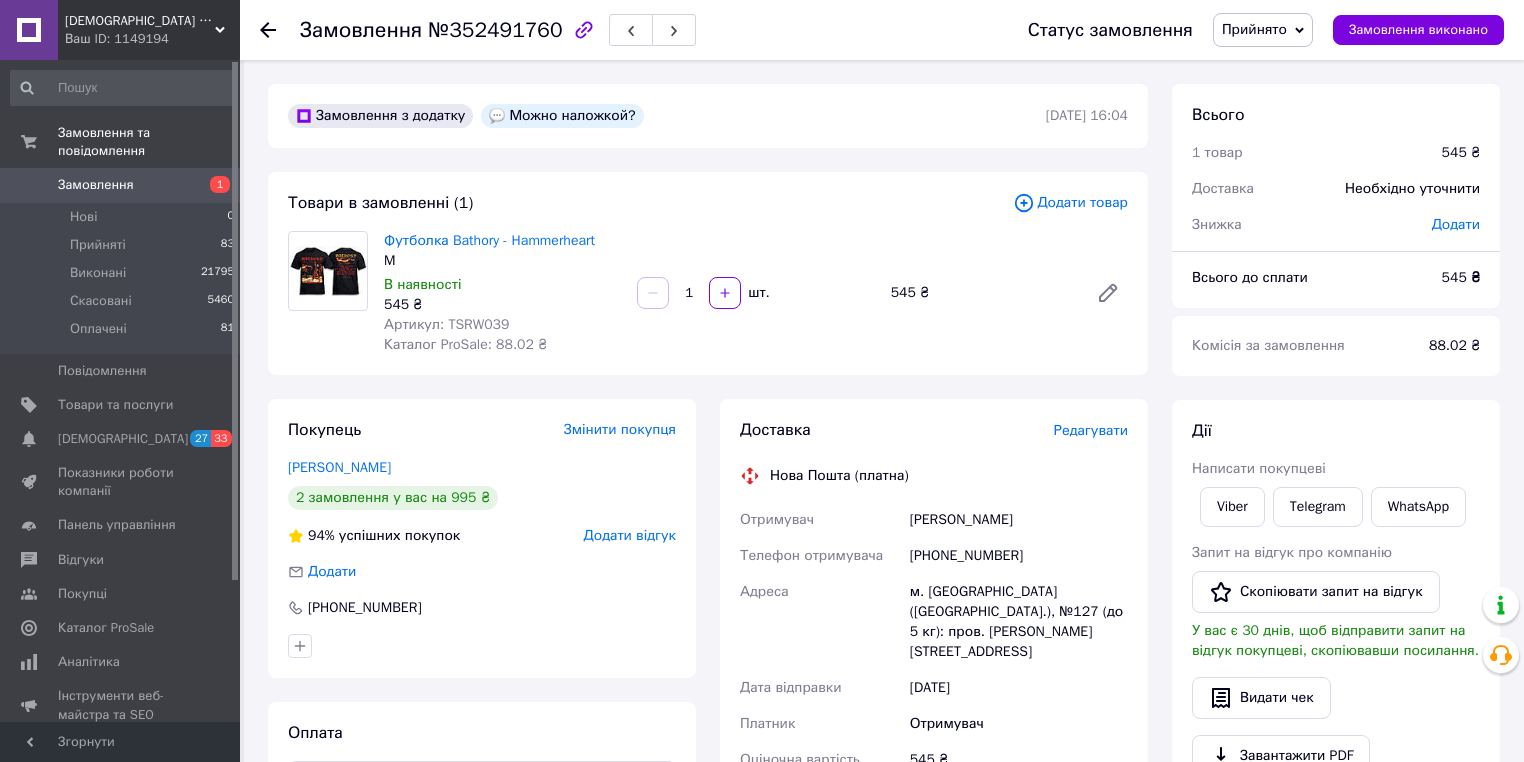 click on "Замовлення" at bounding box center (96, 185) 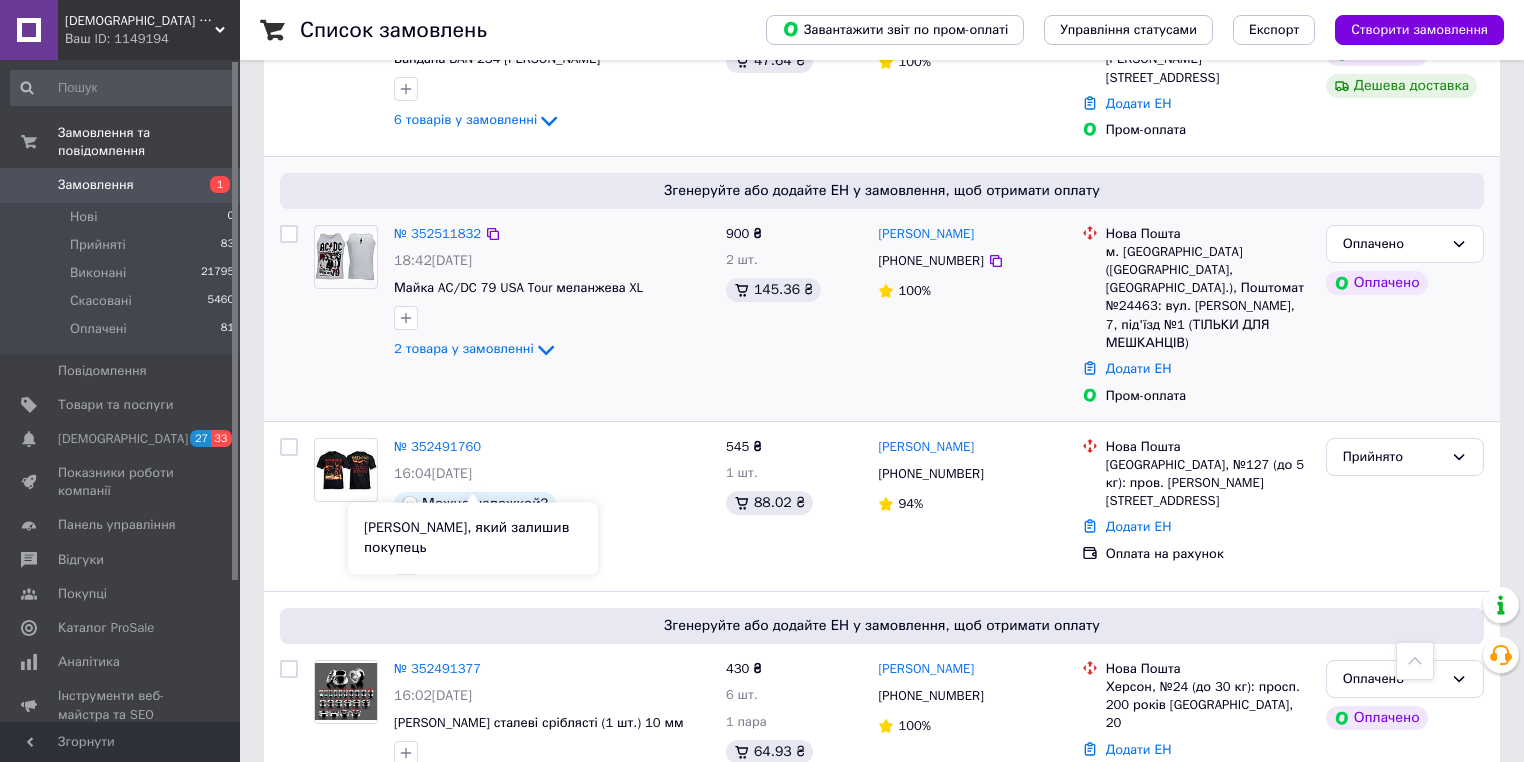 scroll, scrollTop: 480, scrollLeft: 0, axis: vertical 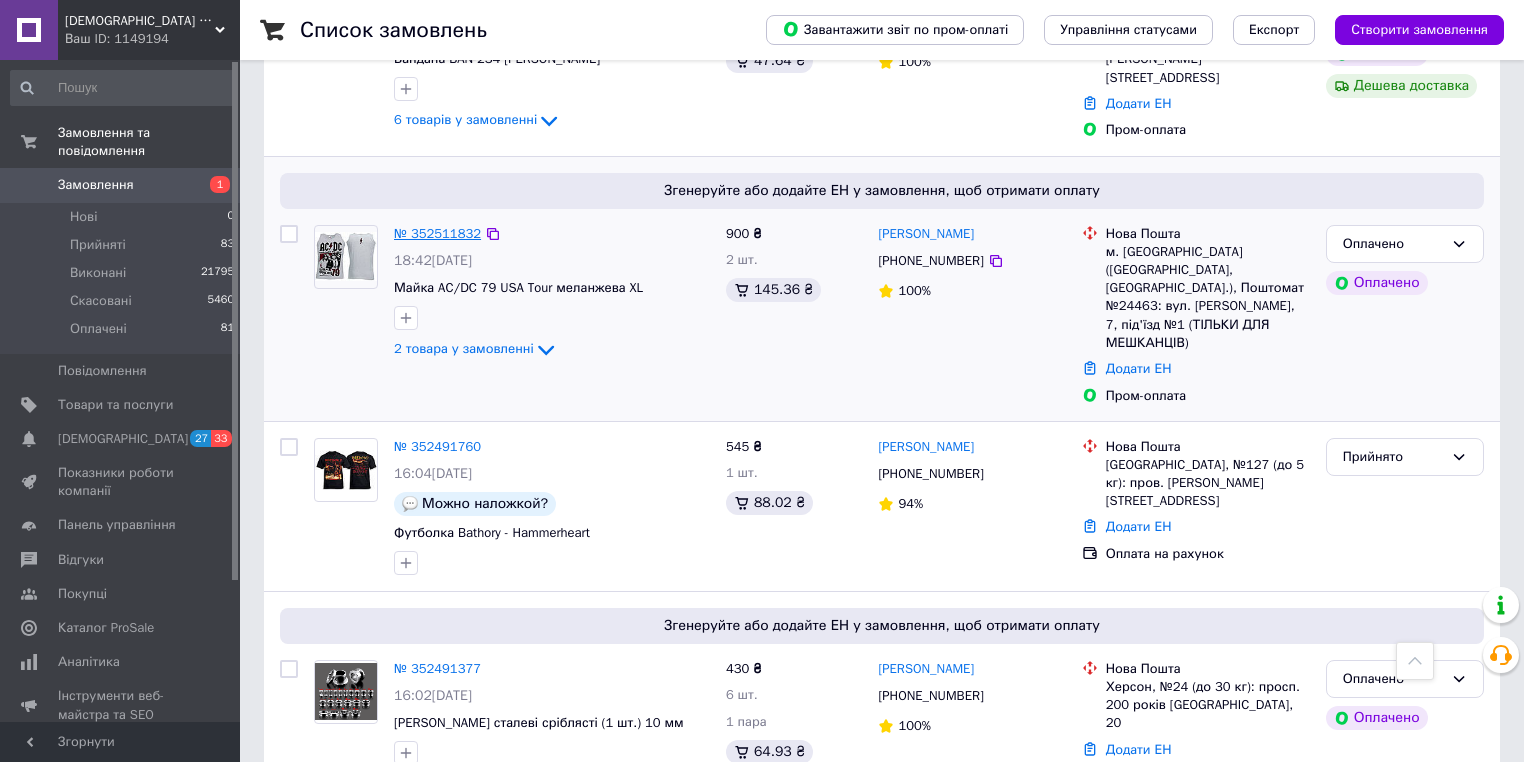 click on "№ 352511832" at bounding box center [437, 233] 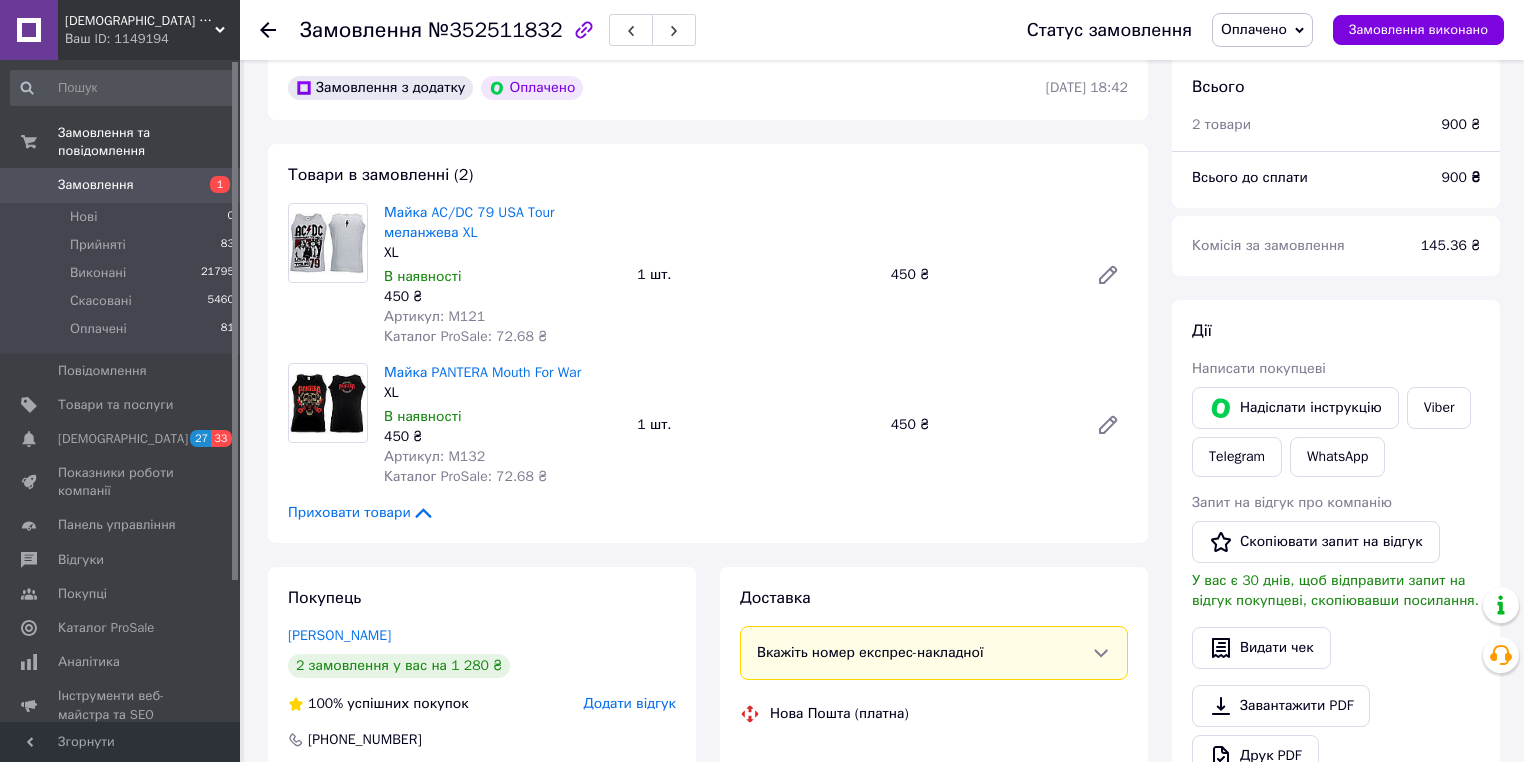 scroll, scrollTop: 880, scrollLeft: 0, axis: vertical 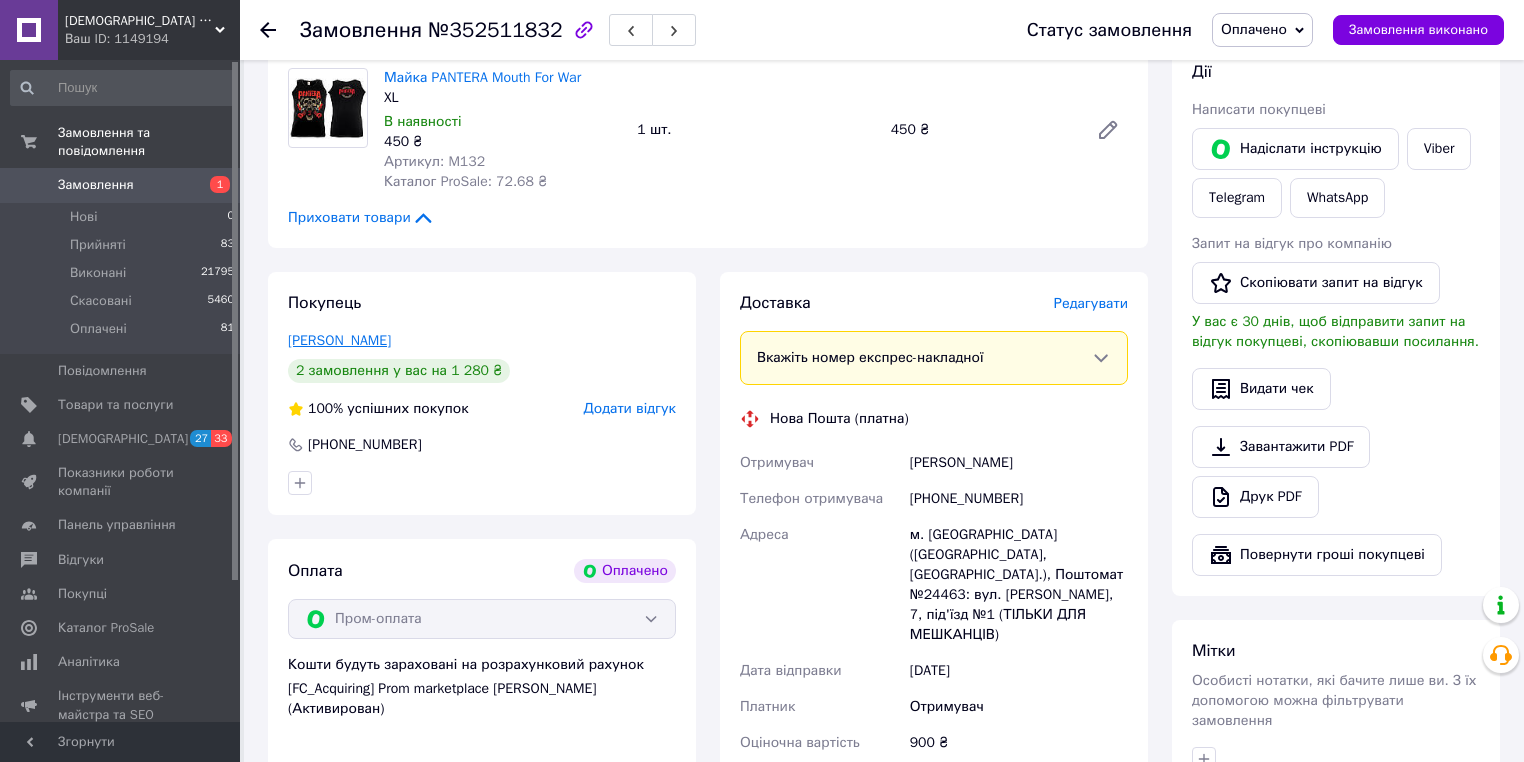 click on "[PERSON_NAME]" at bounding box center (339, 340) 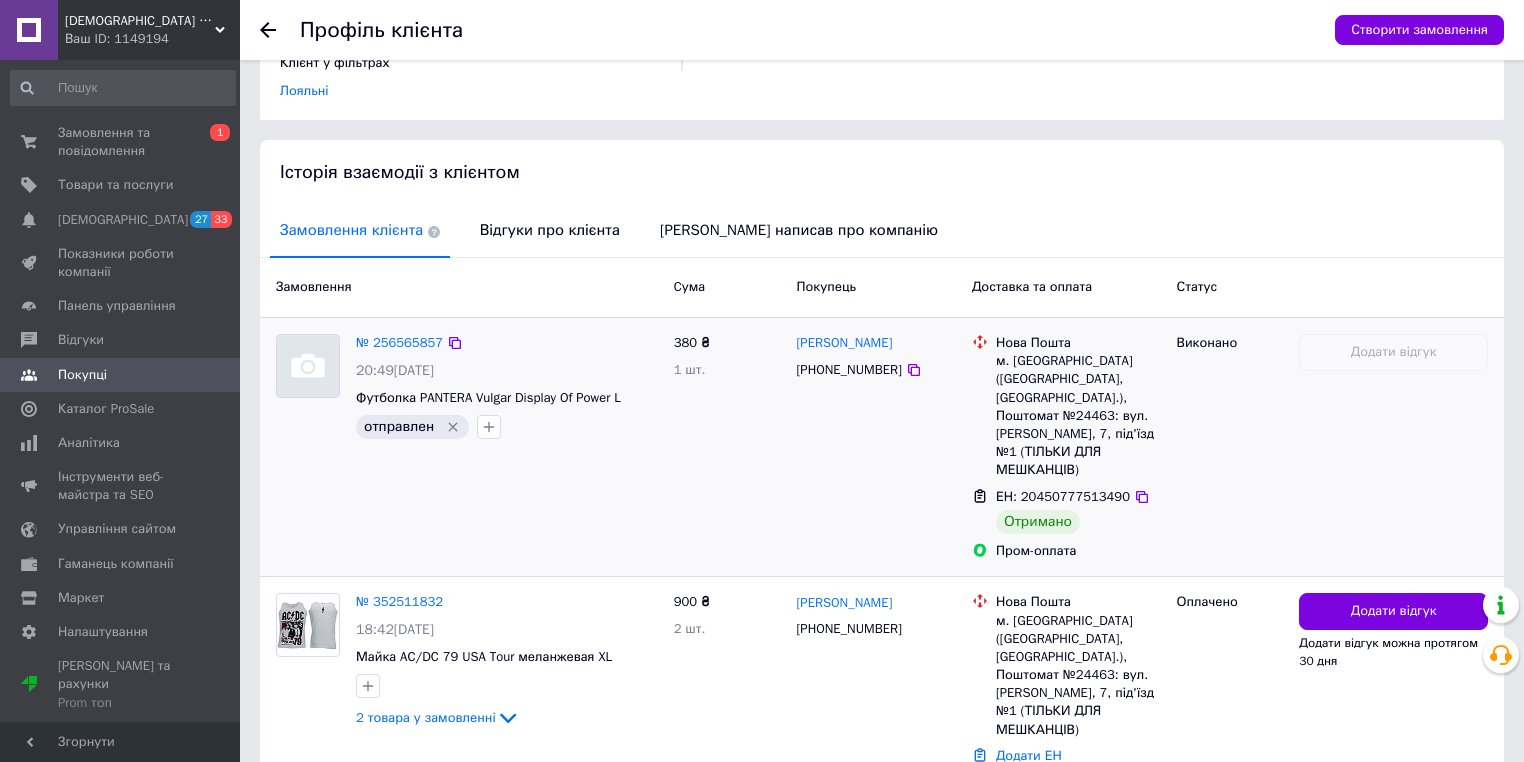 scroll, scrollTop: 400, scrollLeft: 0, axis: vertical 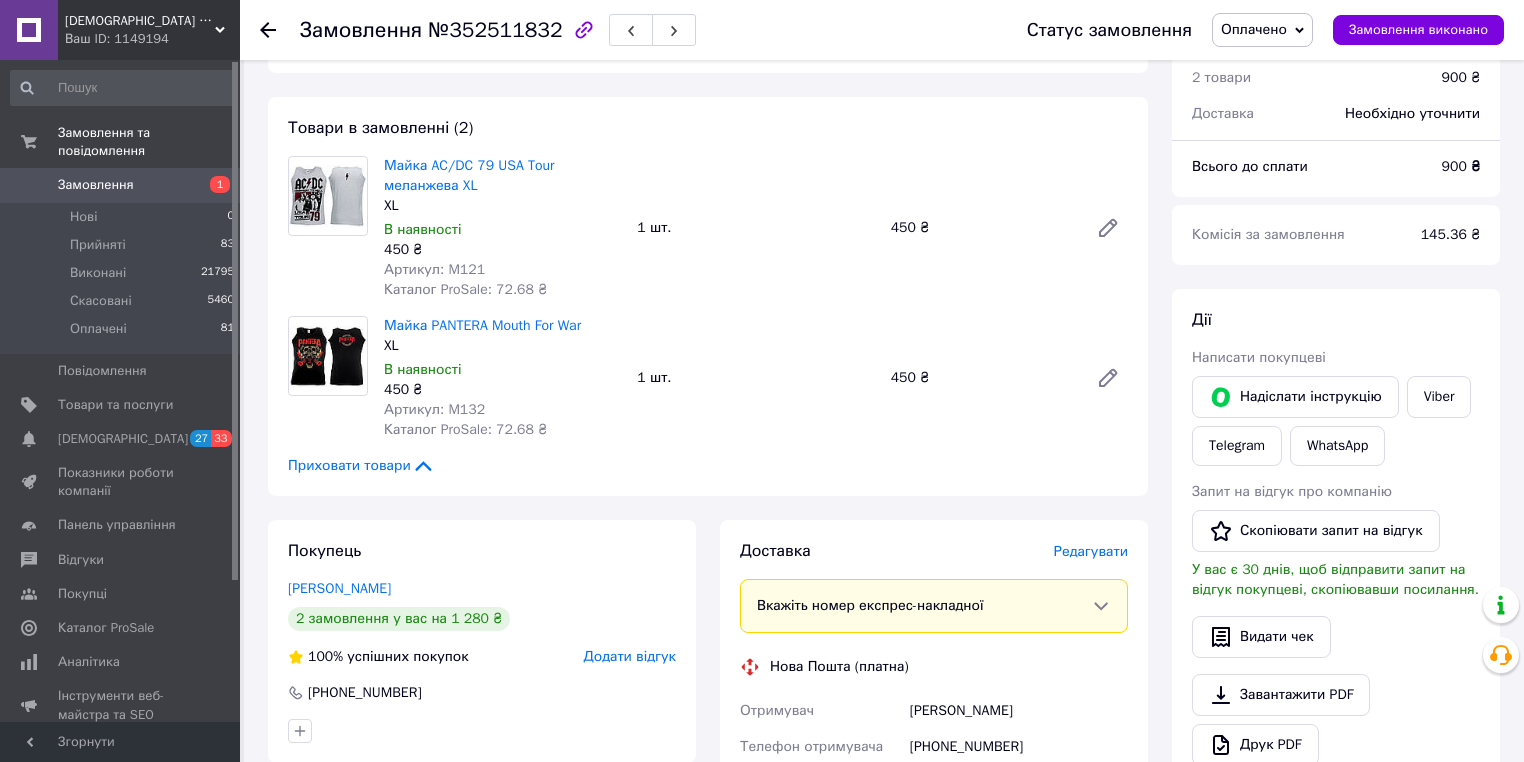 click on "Замовлення" at bounding box center [96, 185] 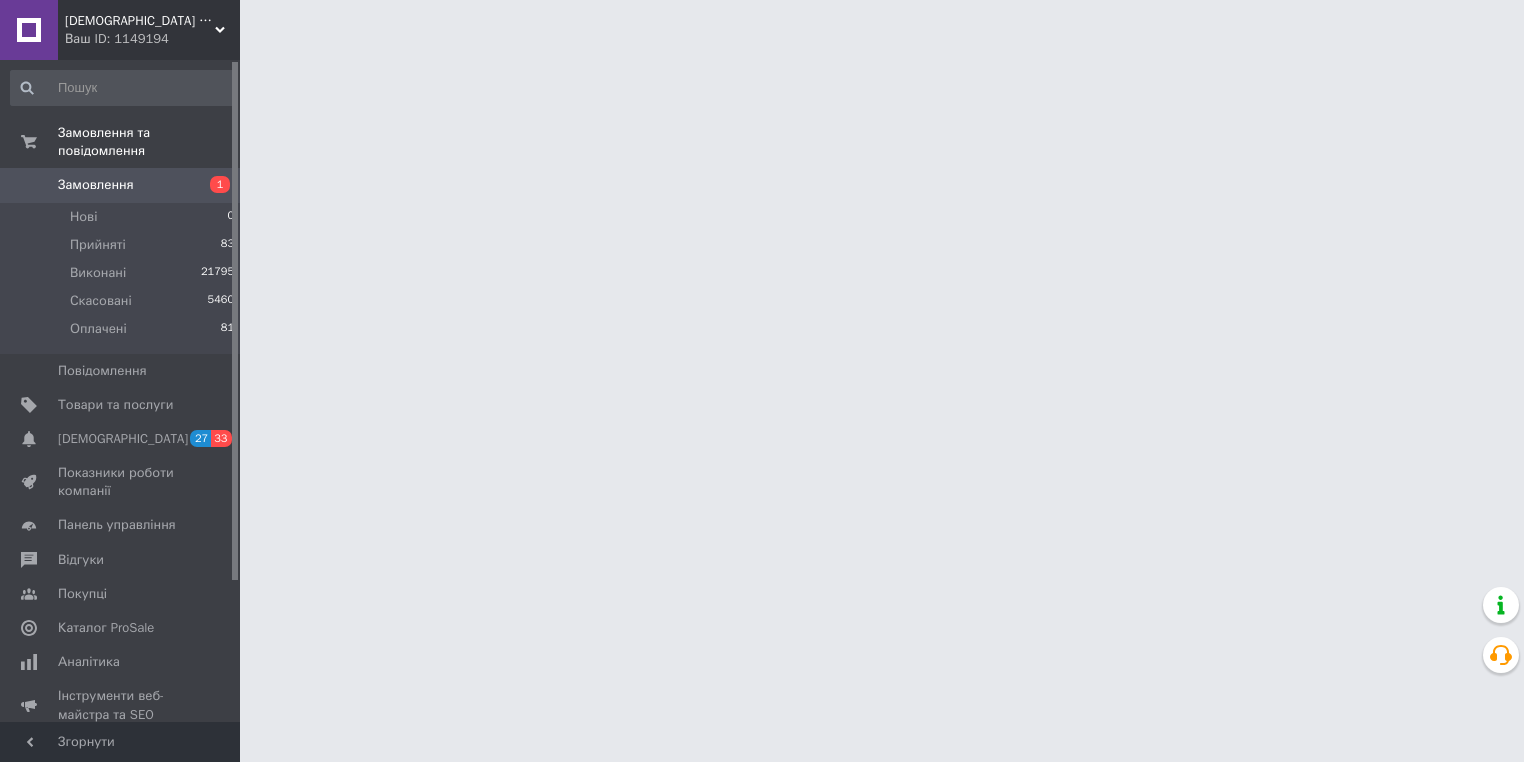 scroll, scrollTop: 0, scrollLeft: 0, axis: both 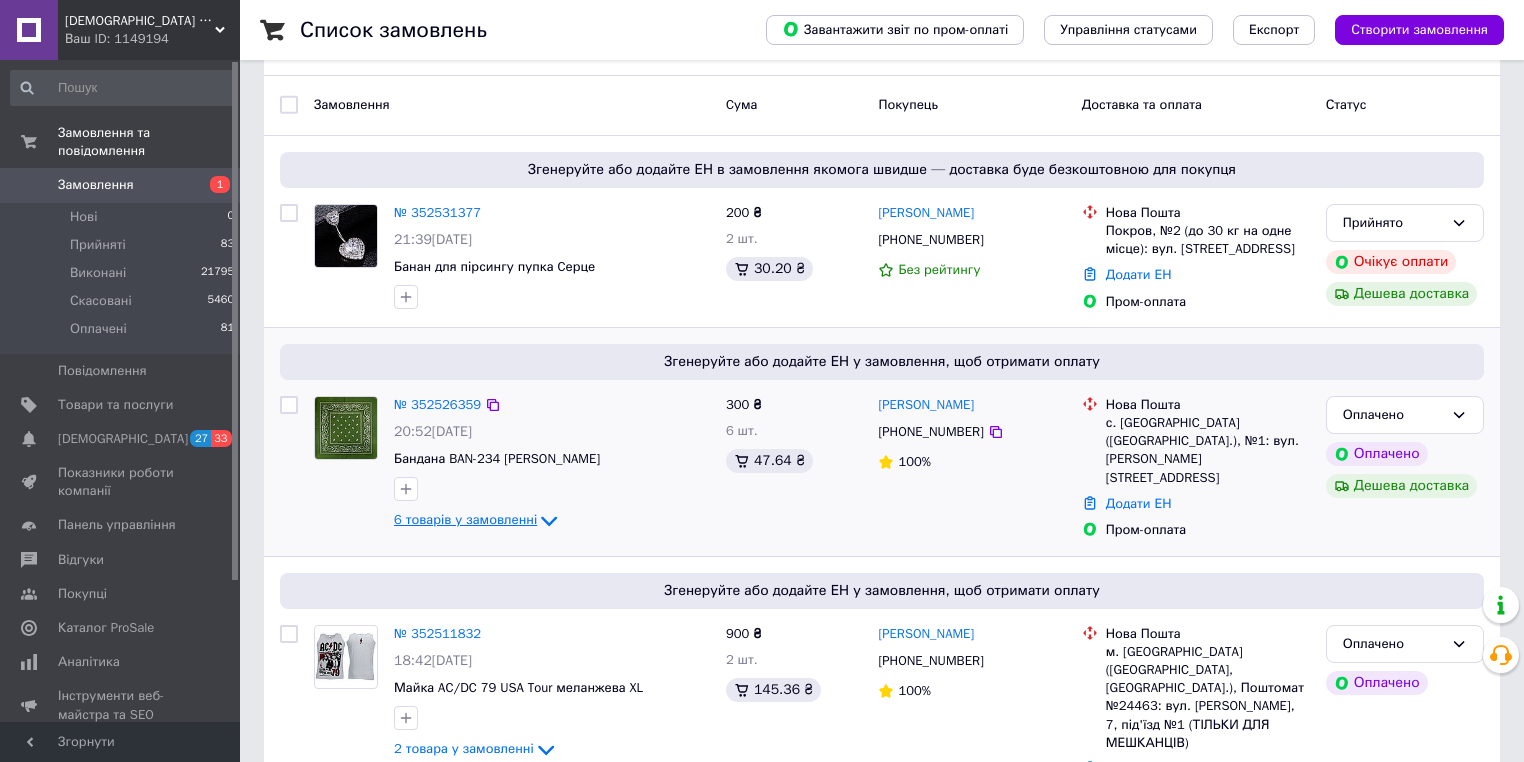 click 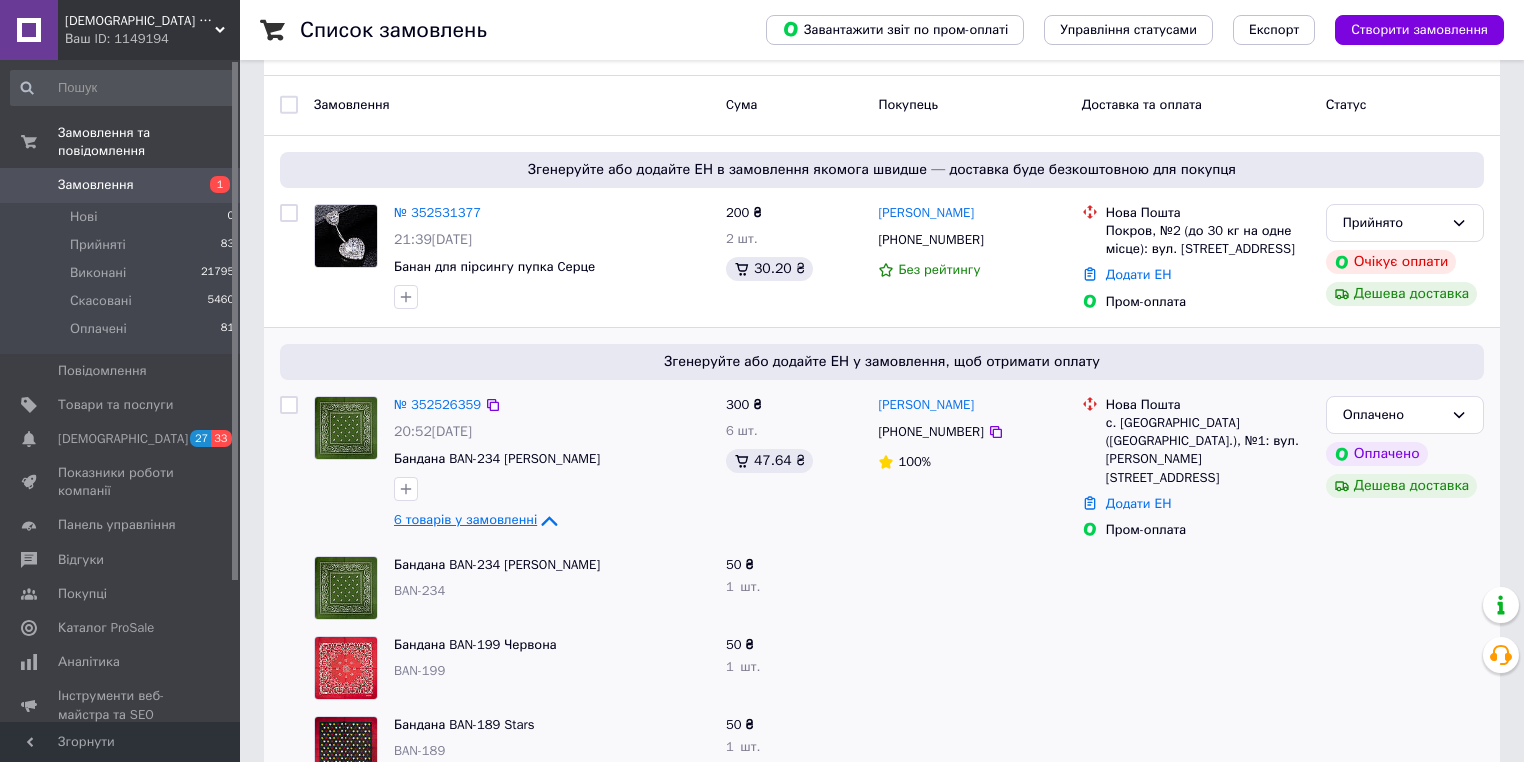 click 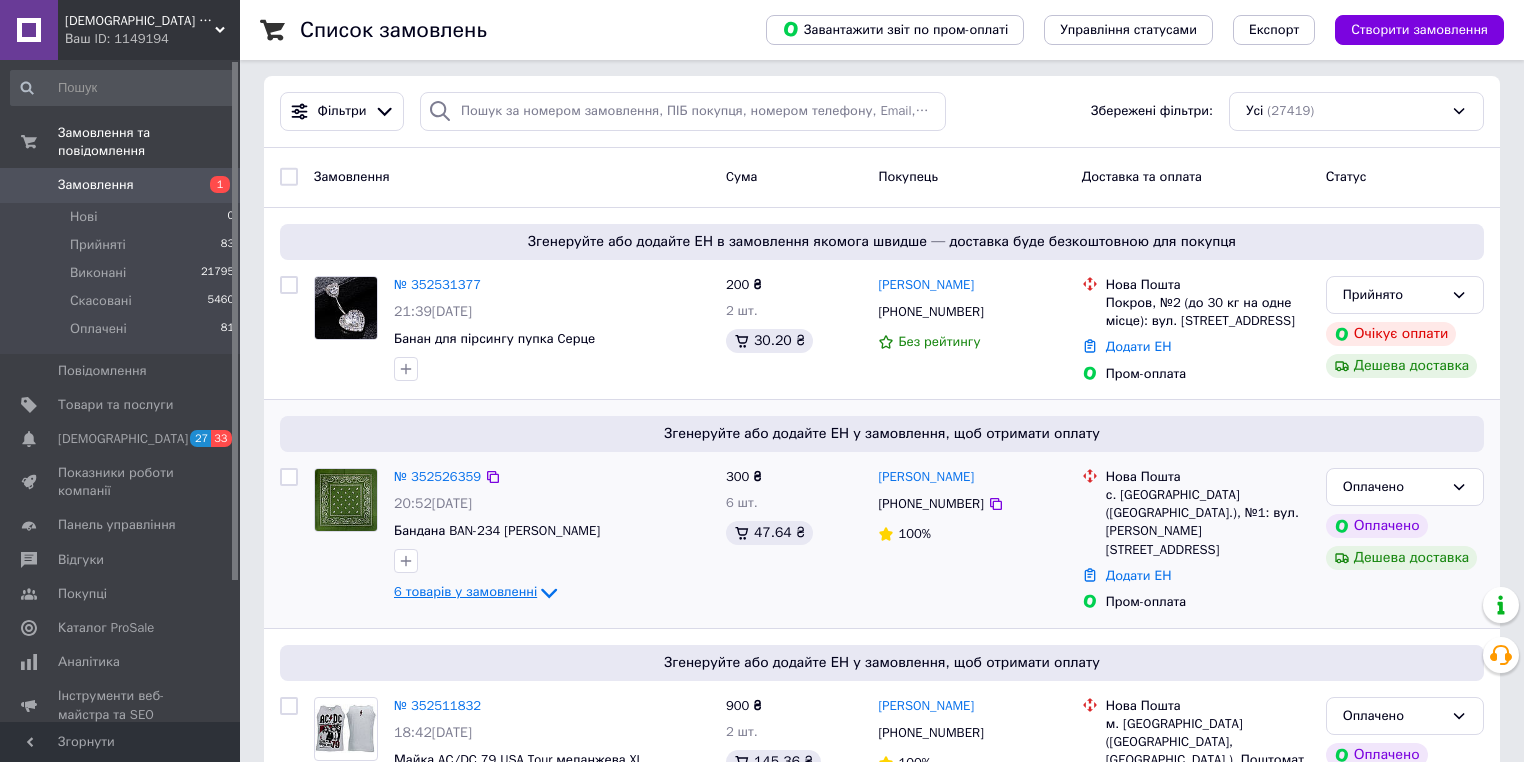 scroll, scrollTop: 0, scrollLeft: 0, axis: both 